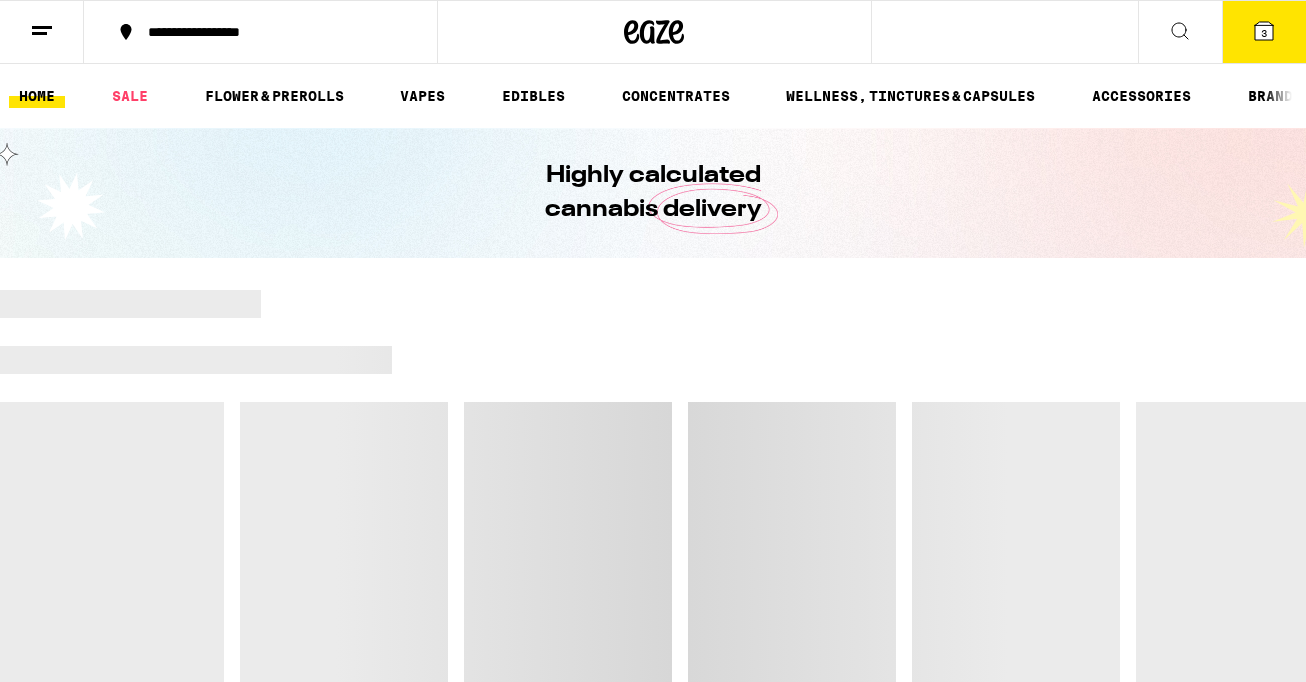 scroll, scrollTop: 0, scrollLeft: 0, axis: both 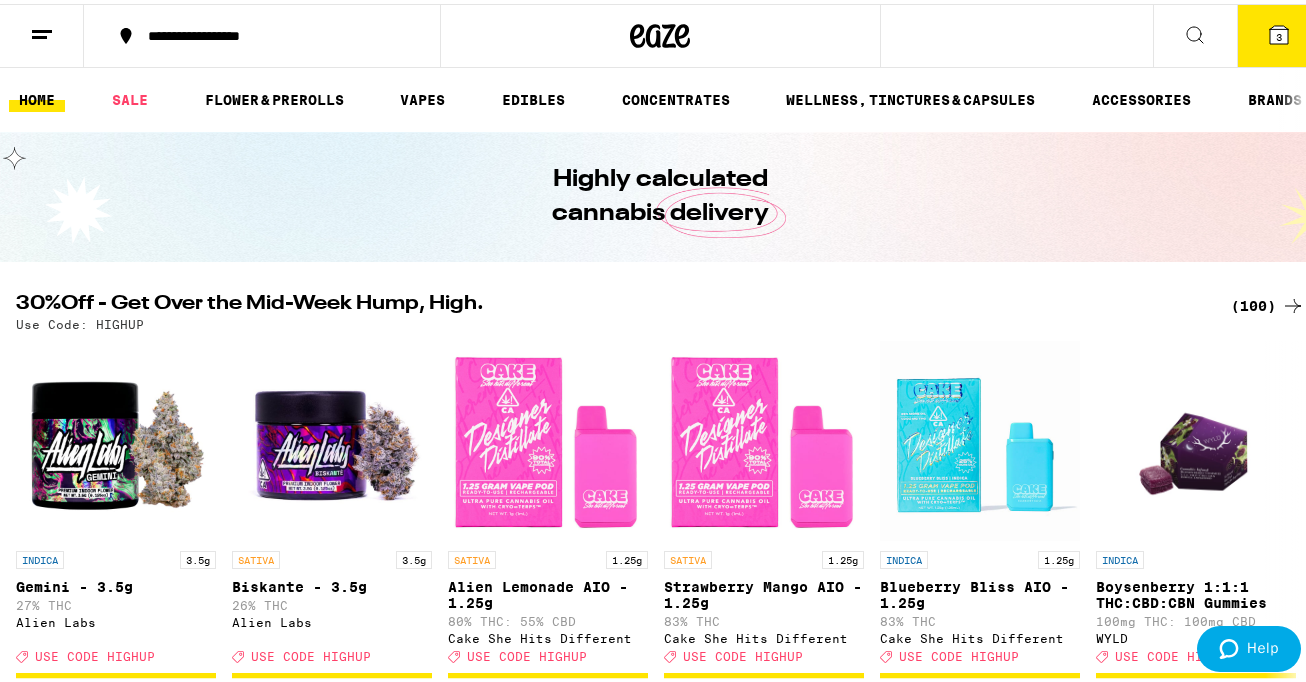 click 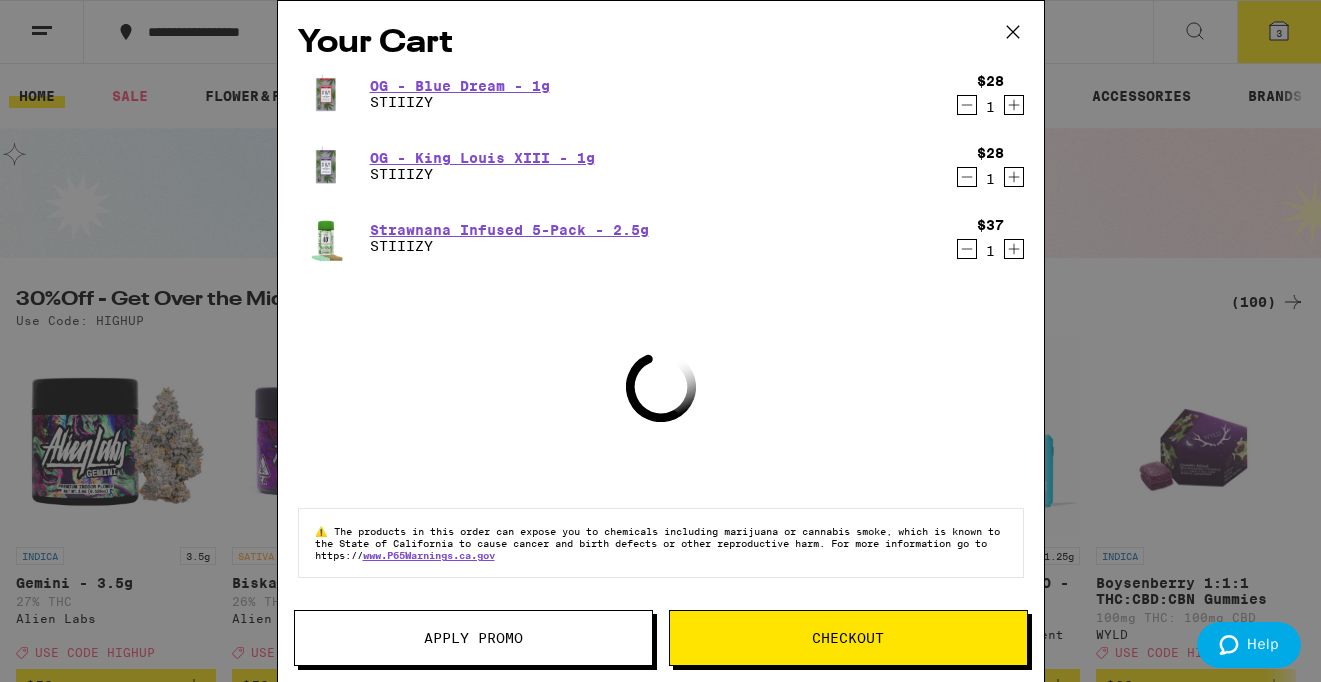 scroll, scrollTop: 0, scrollLeft: 0, axis: both 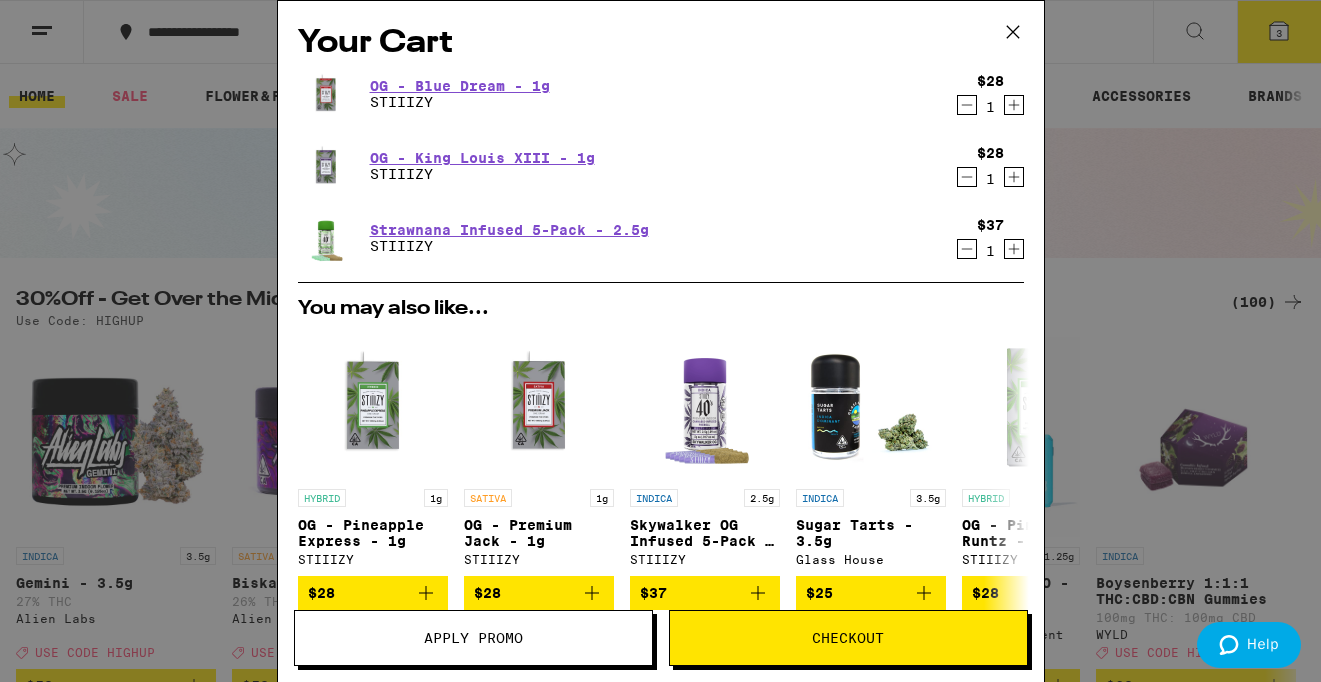 click 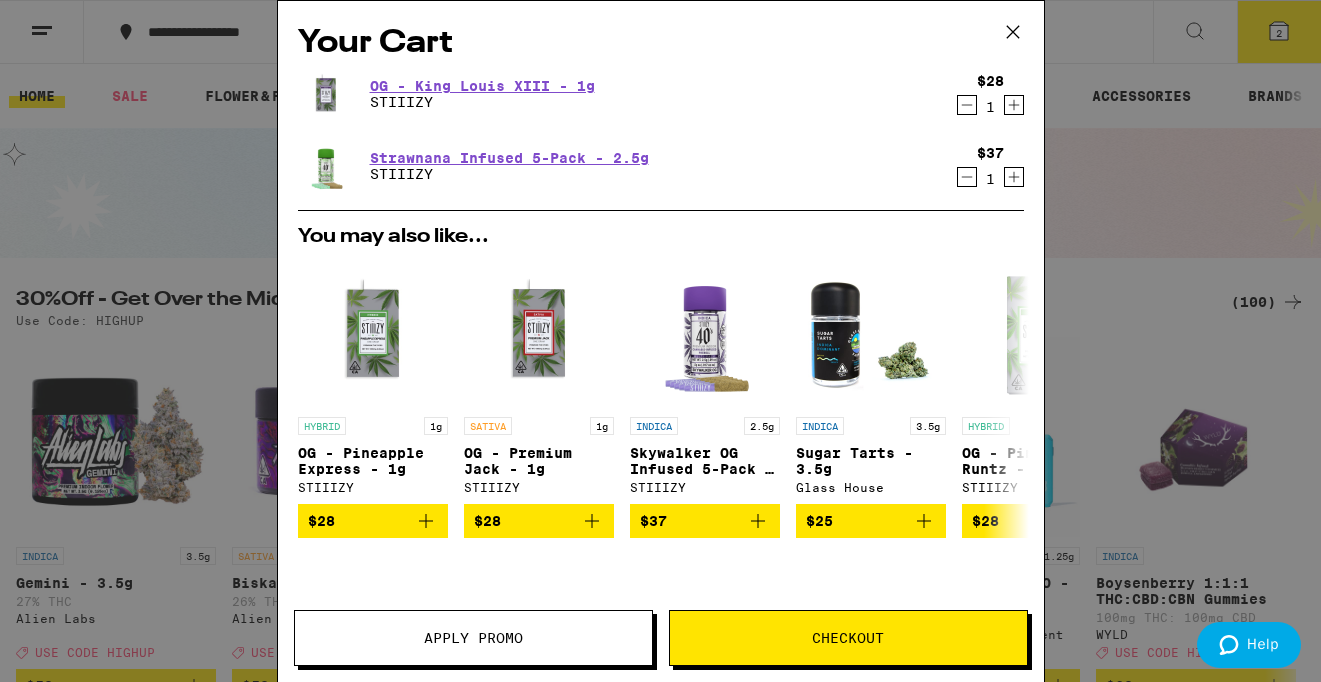 click 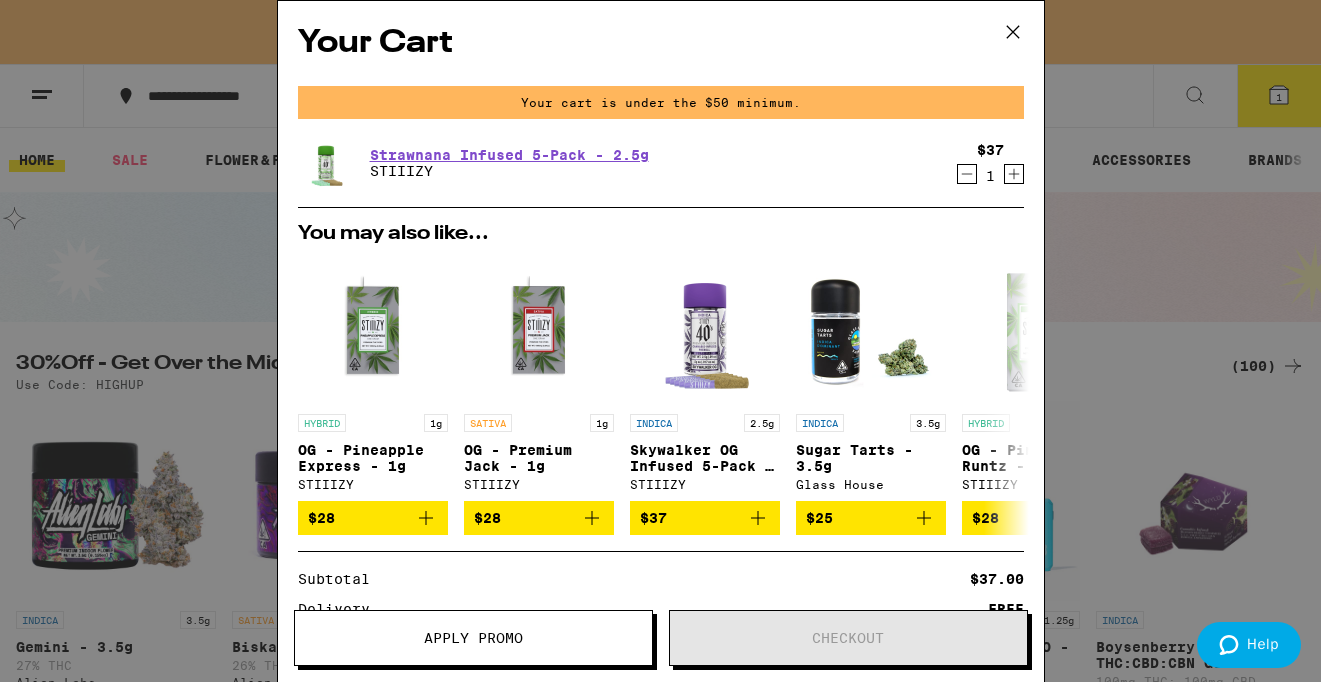 click 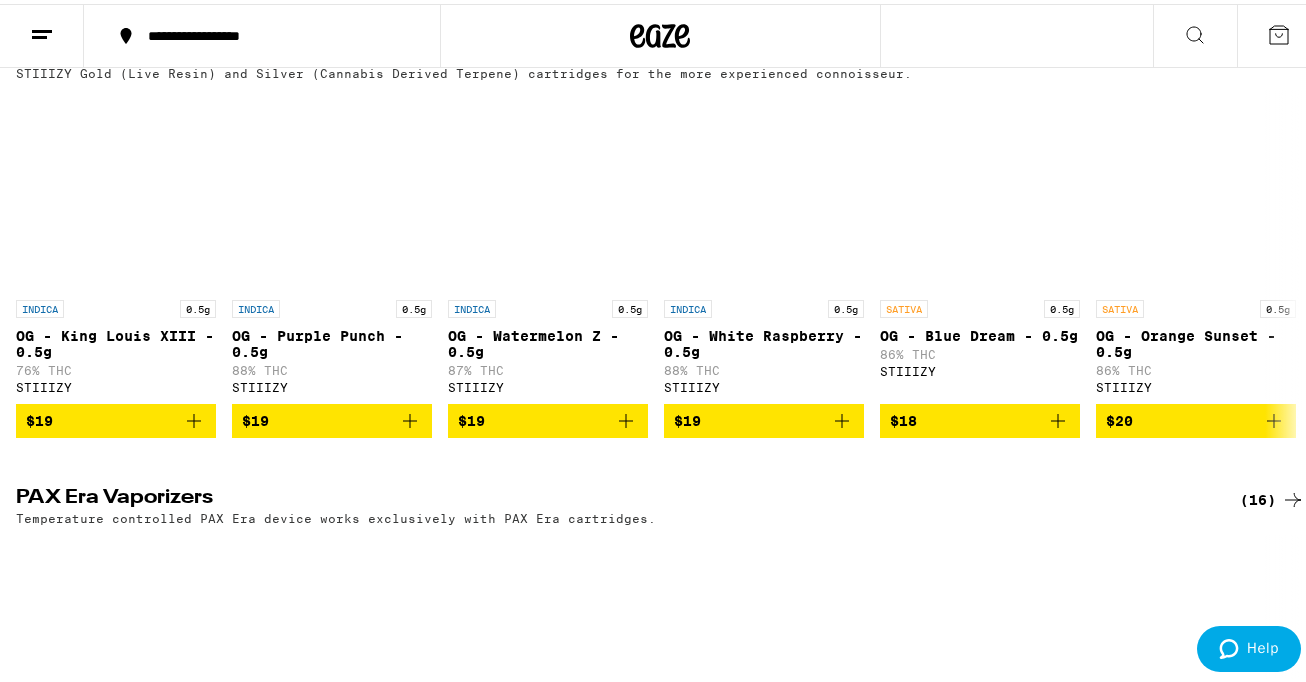 scroll, scrollTop: 2957, scrollLeft: 0, axis: vertical 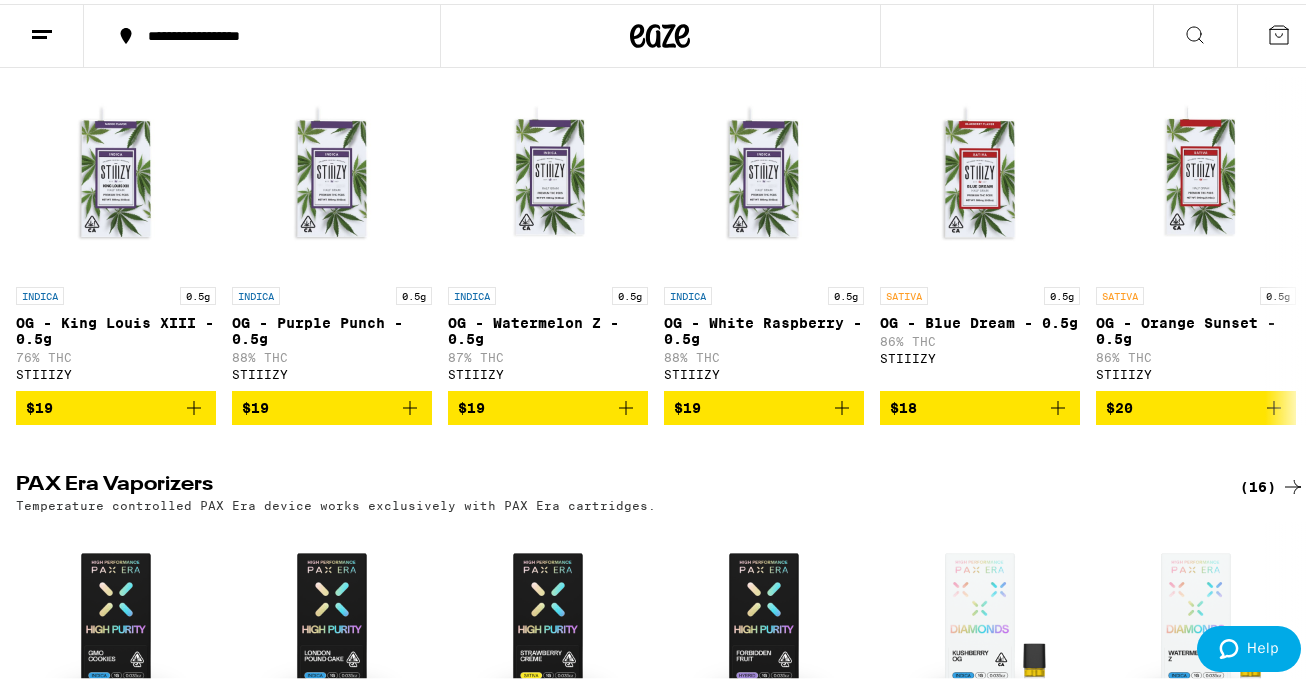 click on "(35)" at bounding box center (1272, 38) 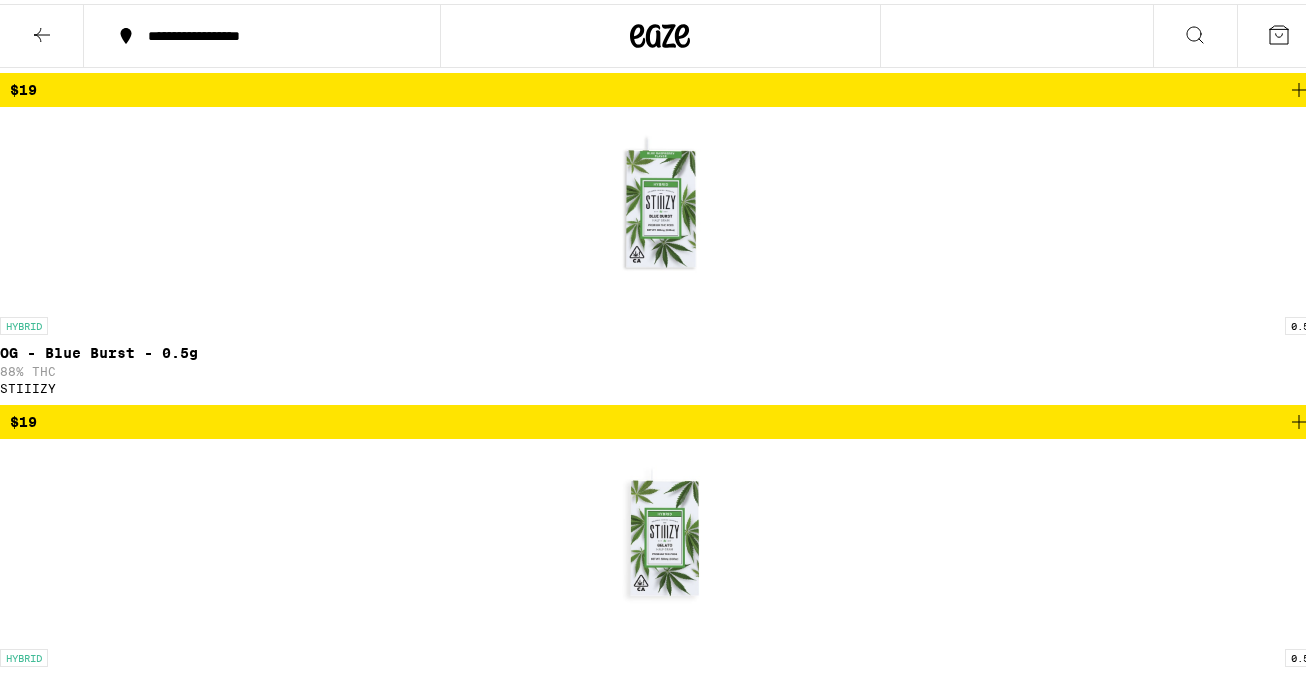 scroll, scrollTop: 0, scrollLeft: 0, axis: both 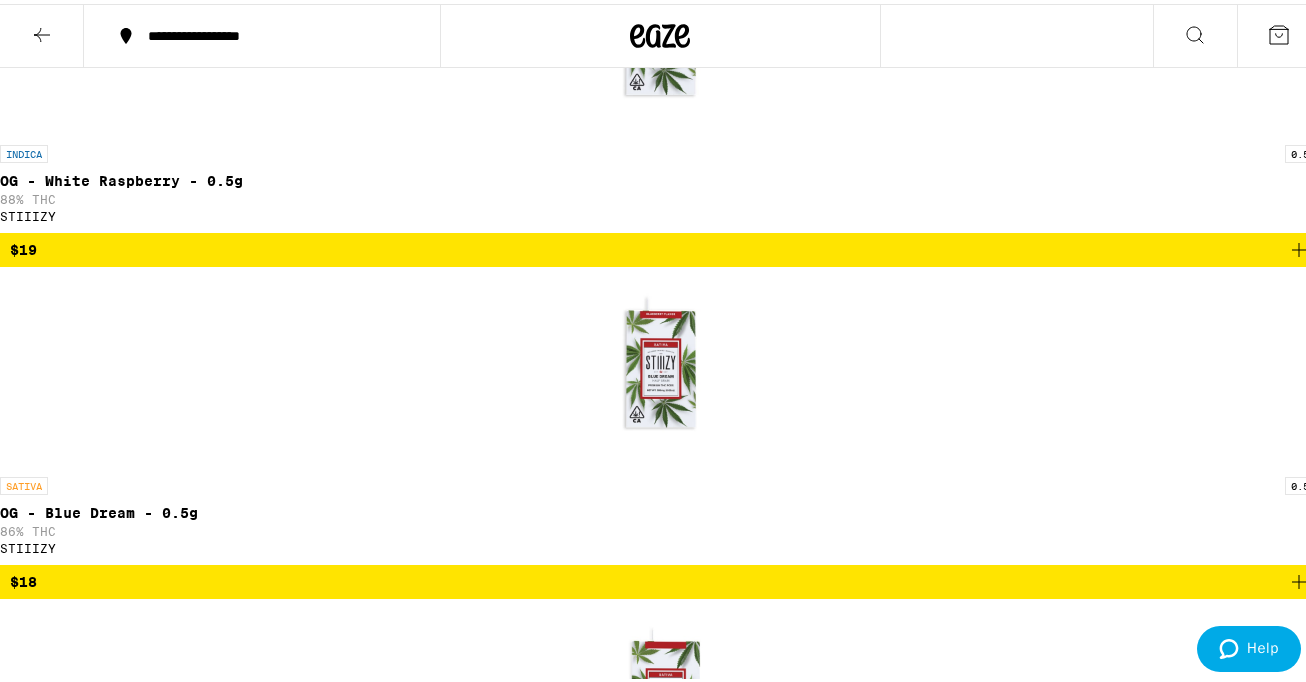 click on "$28" at bounding box center [660, 3566] 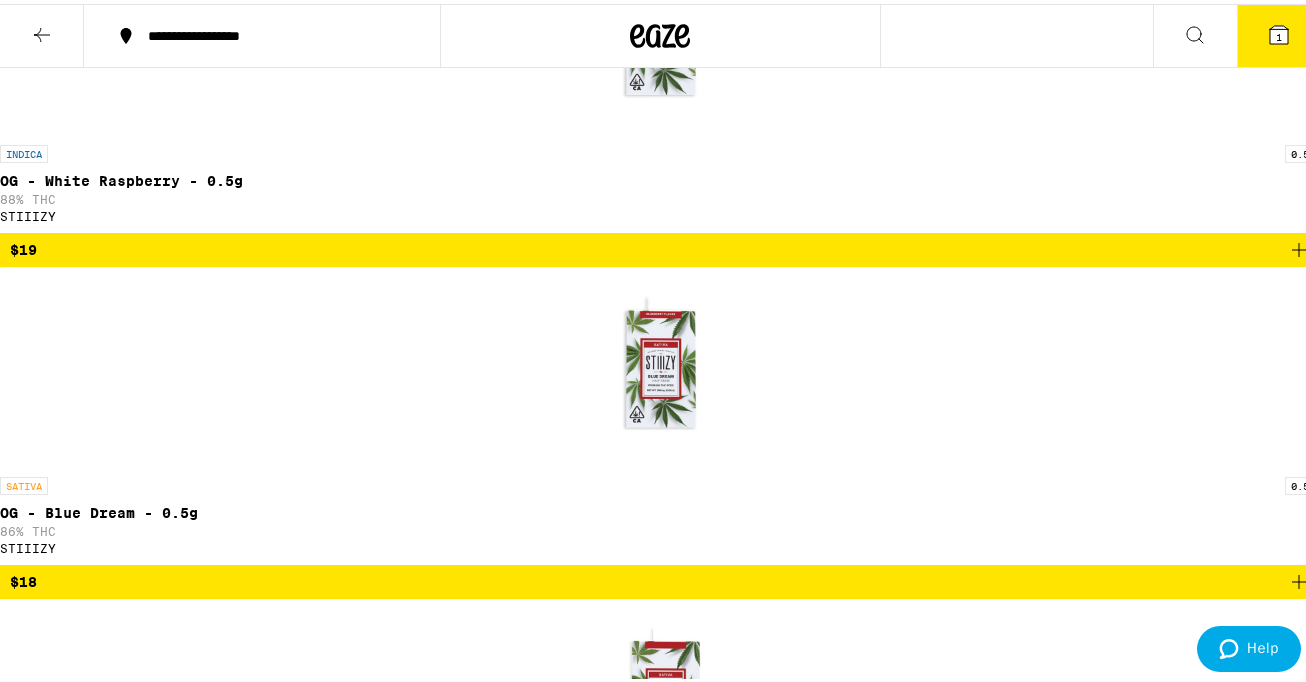 scroll, scrollTop: 1533, scrollLeft: 0, axis: vertical 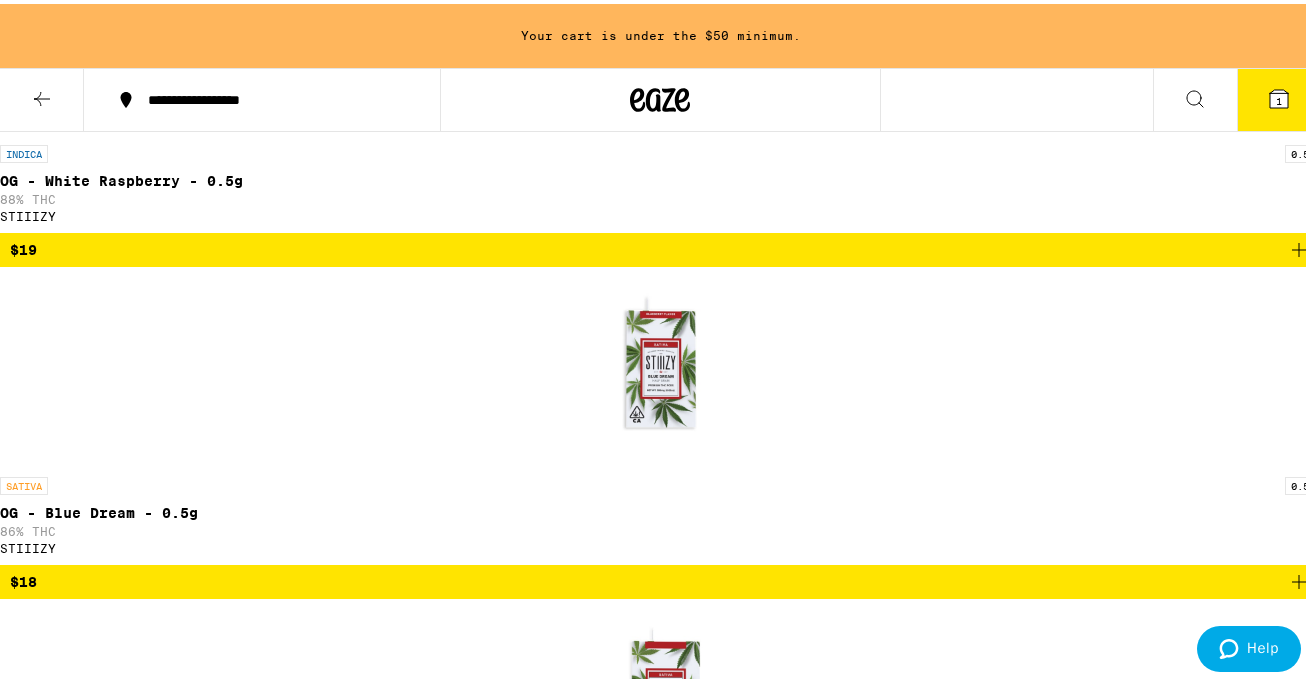 click on "$28" at bounding box center (660, 5224) 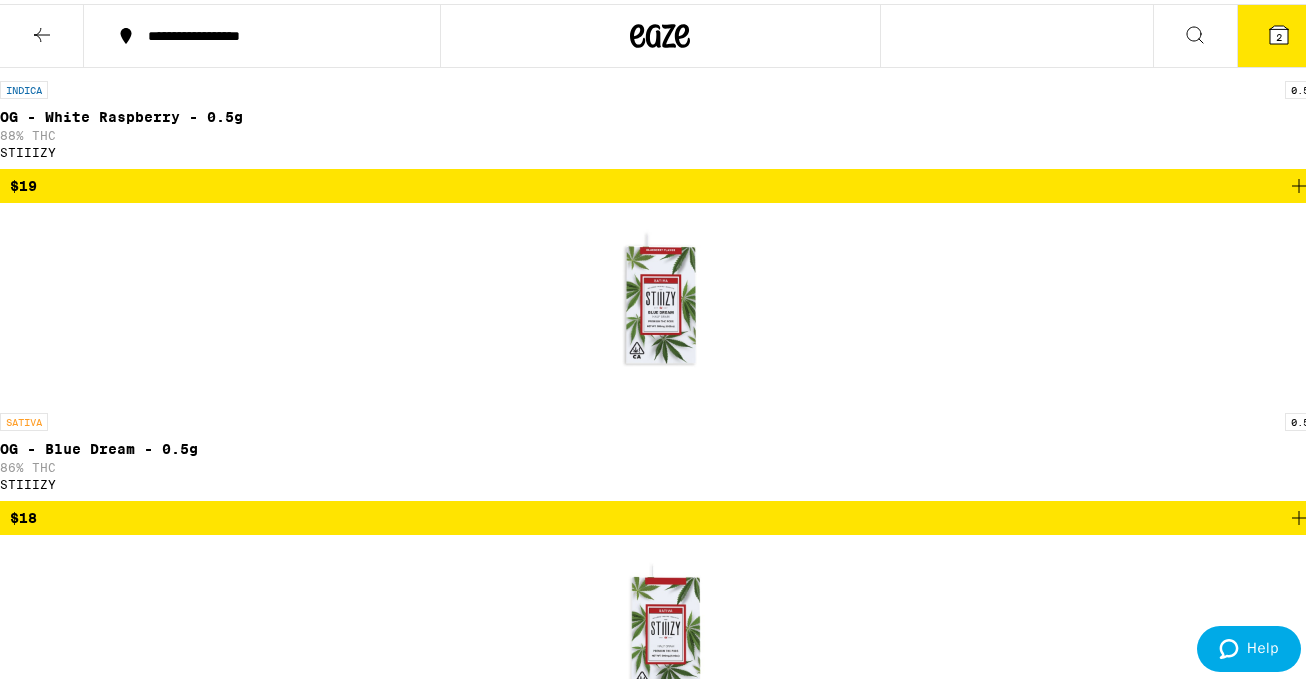 scroll, scrollTop: 1469, scrollLeft: 0, axis: vertical 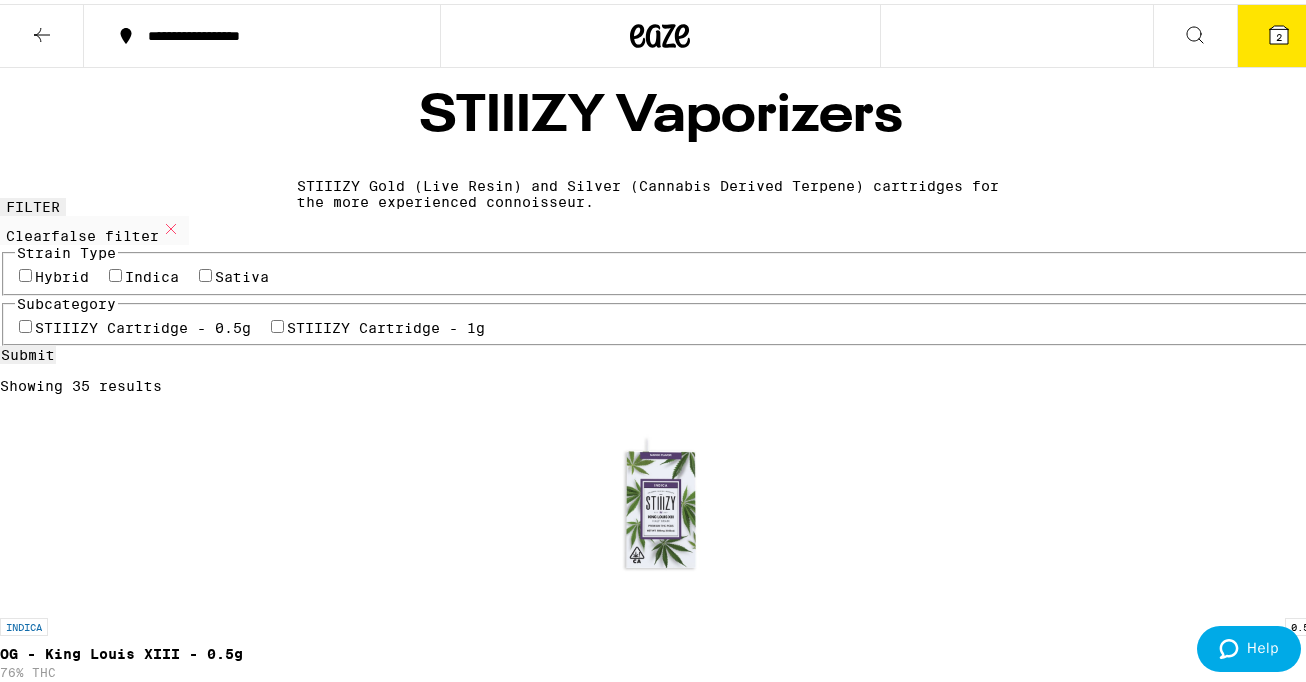 click 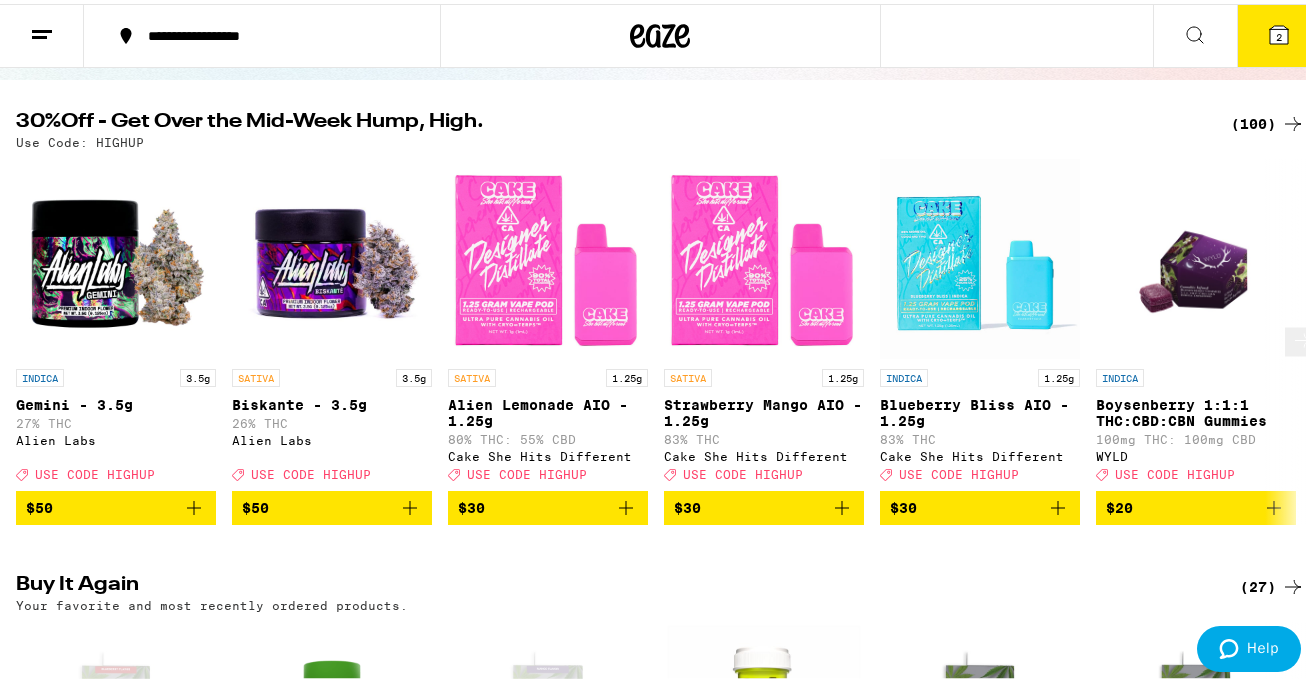 scroll, scrollTop: 183, scrollLeft: 0, axis: vertical 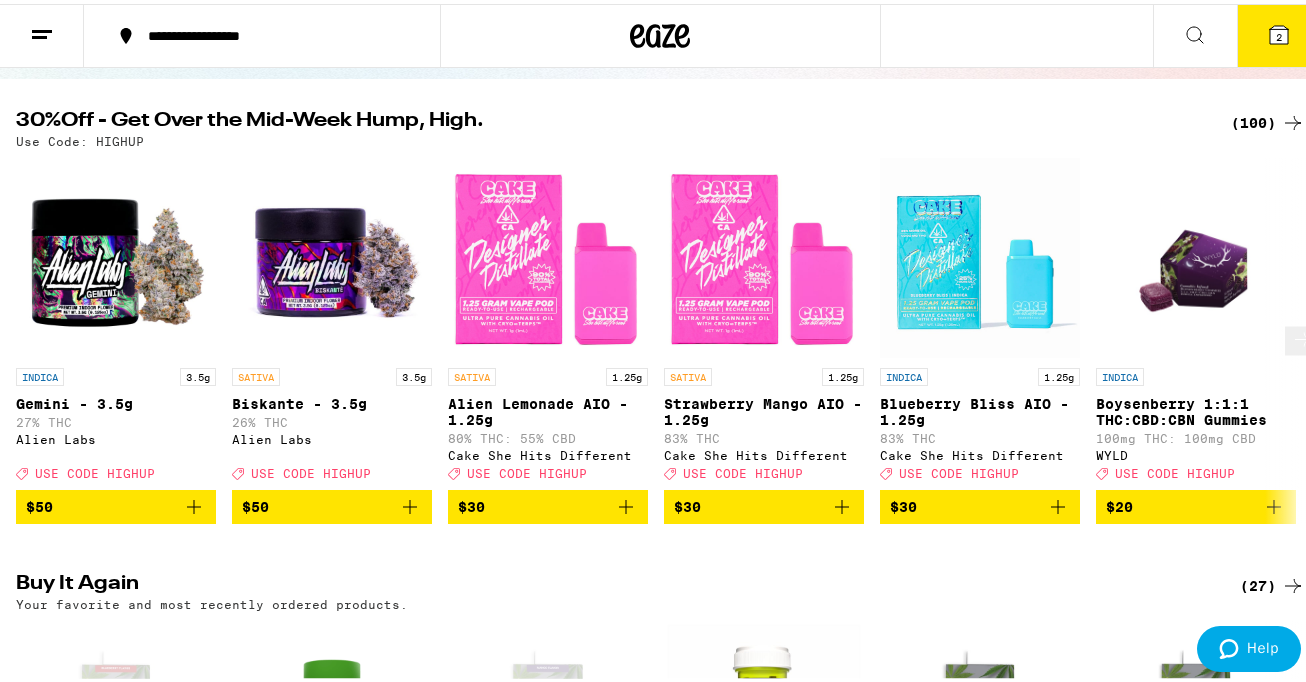 click 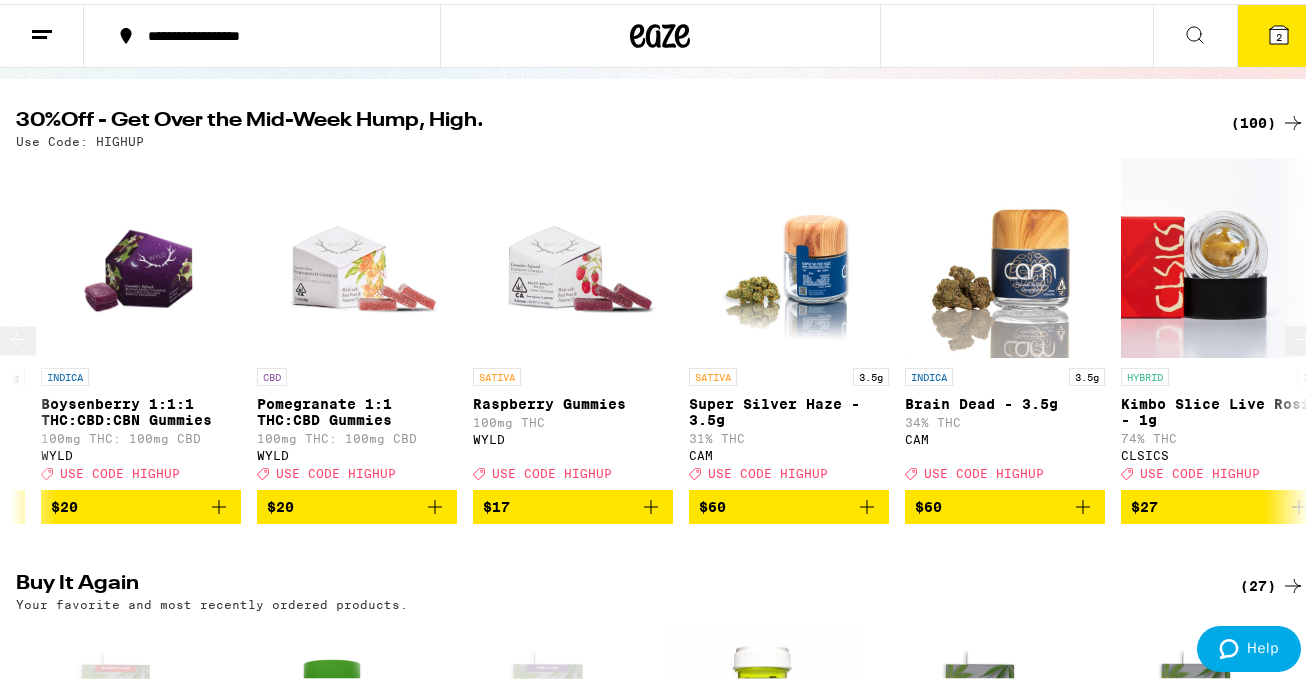 scroll, scrollTop: 0, scrollLeft: 1056, axis: horizontal 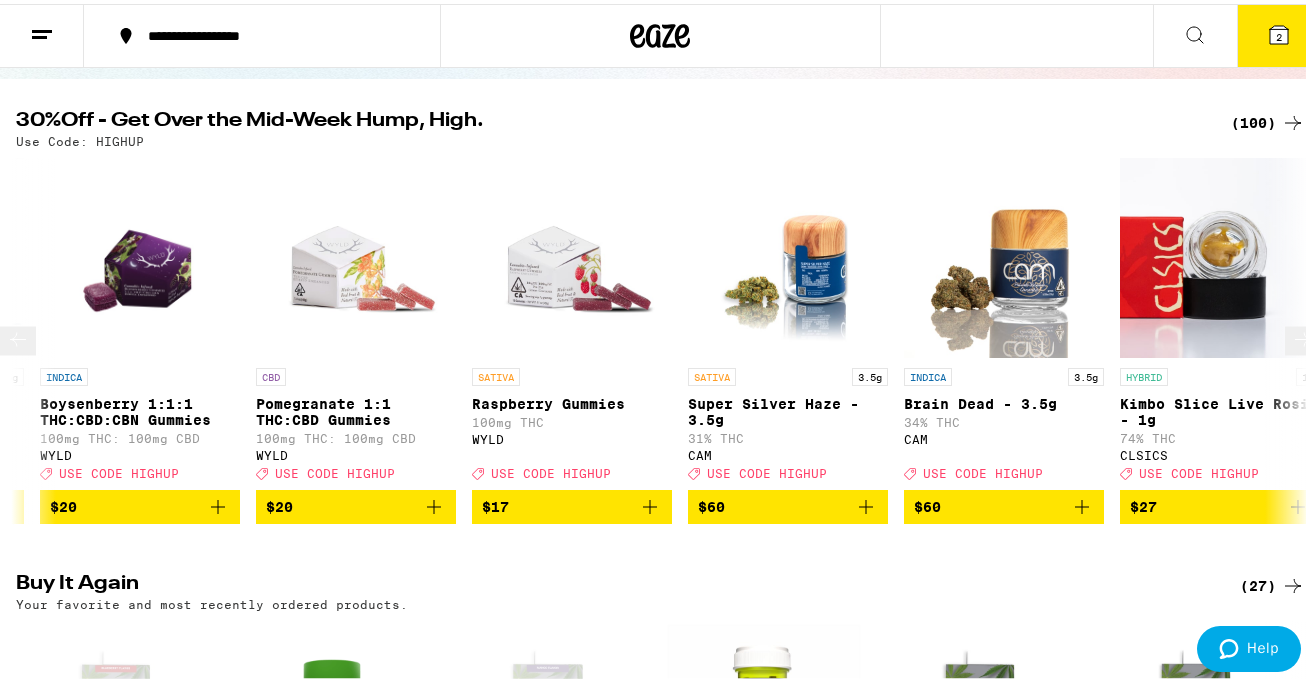 click 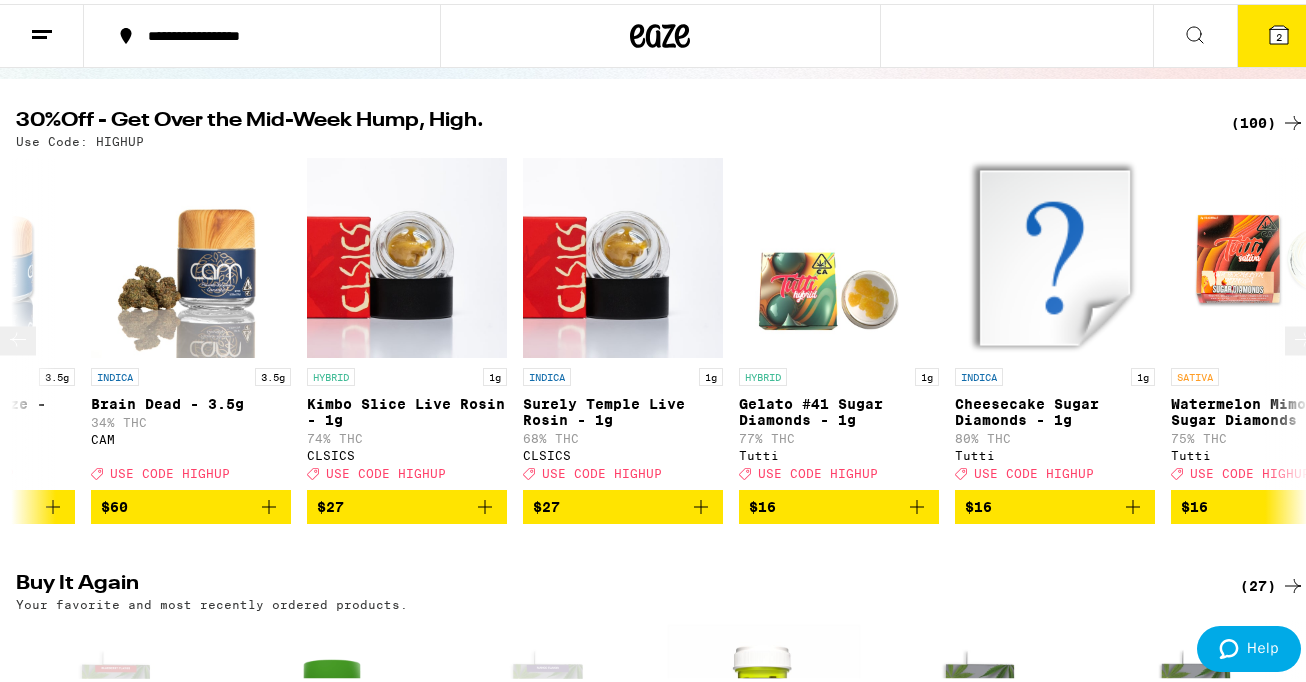 scroll, scrollTop: 0, scrollLeft: 2112, axis: horizontal 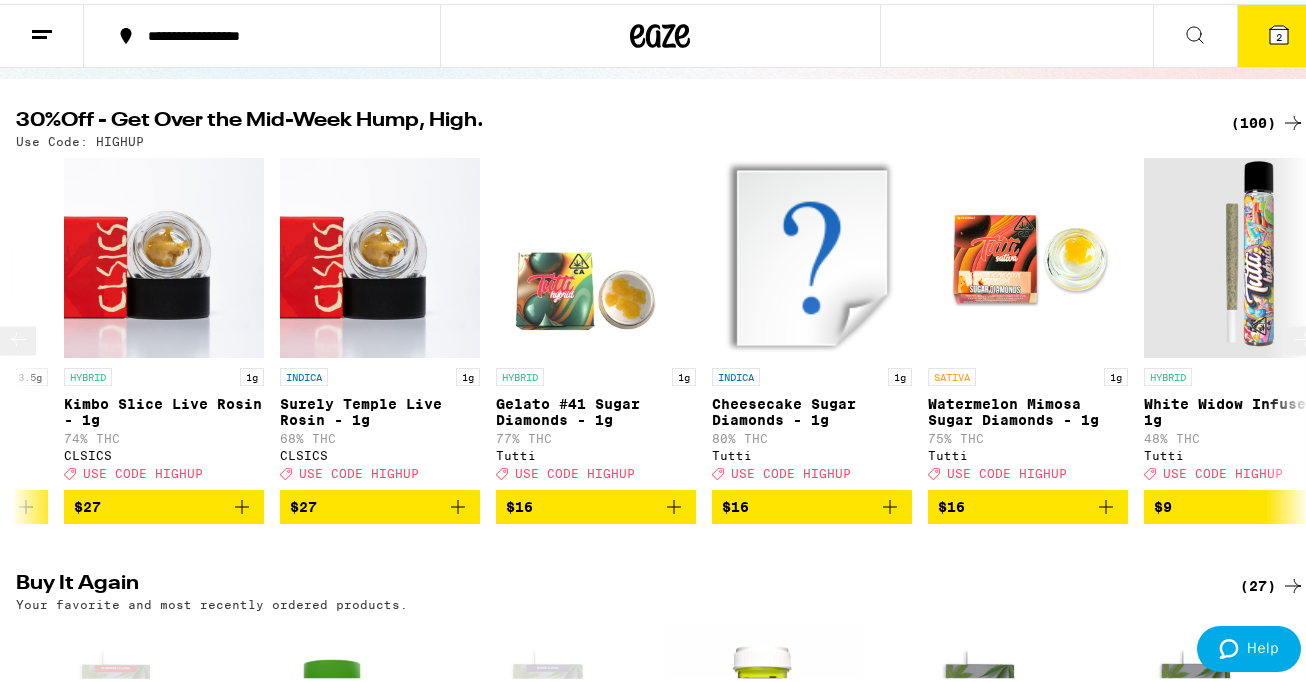 click 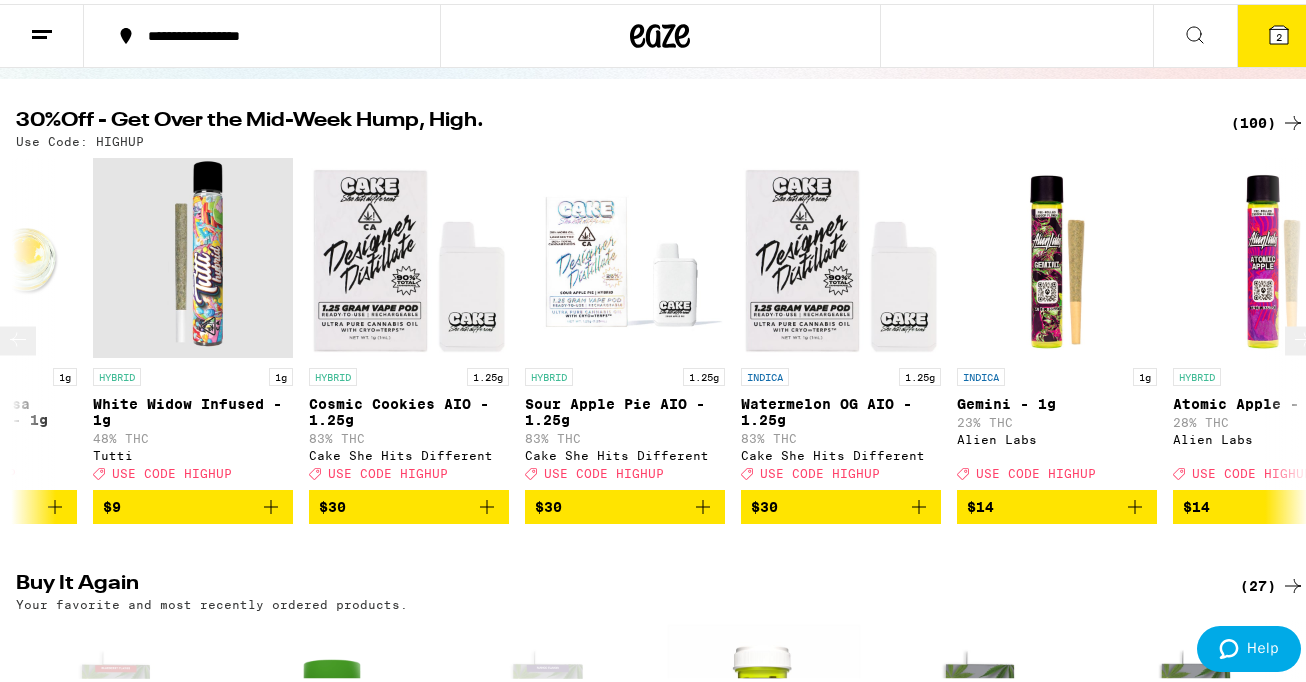 scroll, scrollTop: 0, scrollLeft: 3168, axis: horizontal 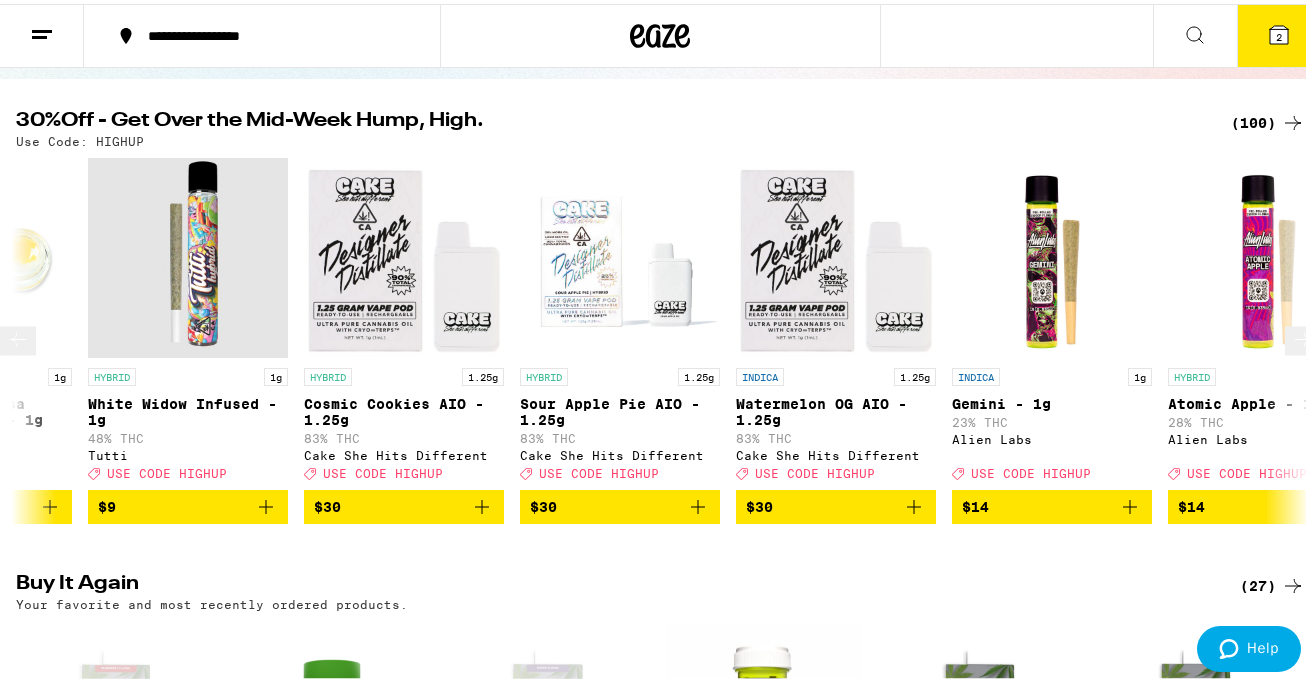 click 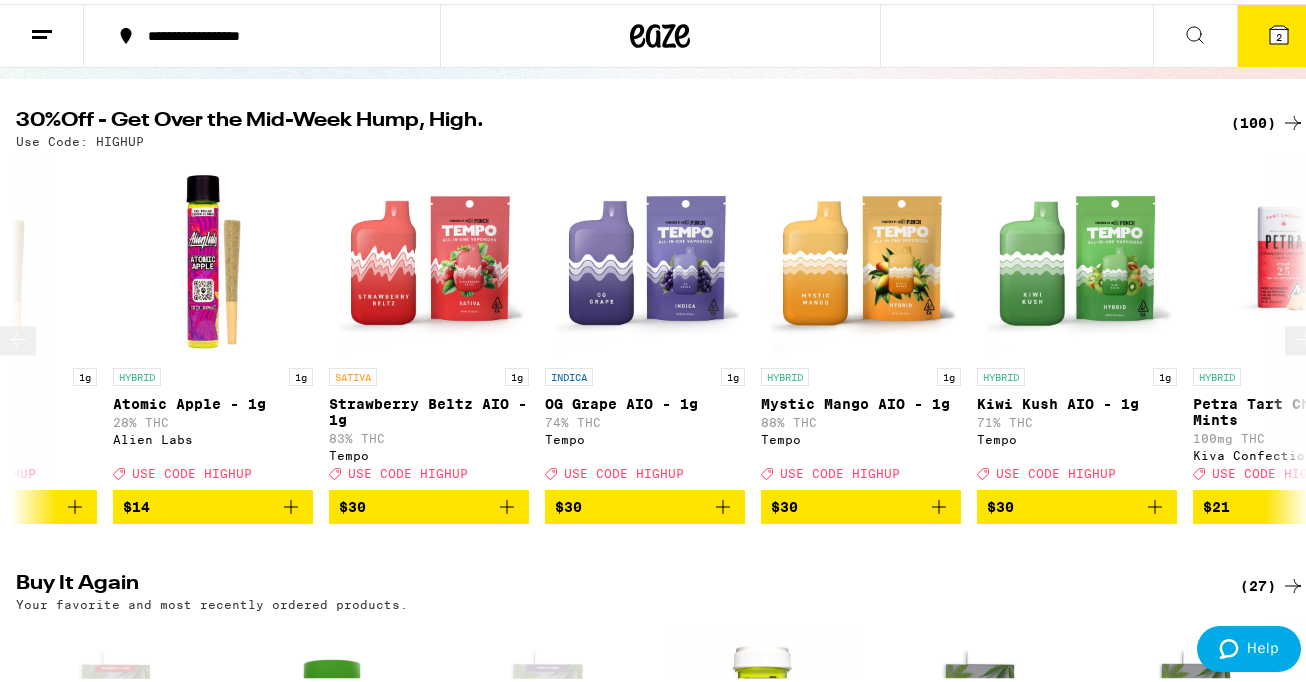 scroll, scrollTop: 0, scrollLeft: 4224, axis: horizontal 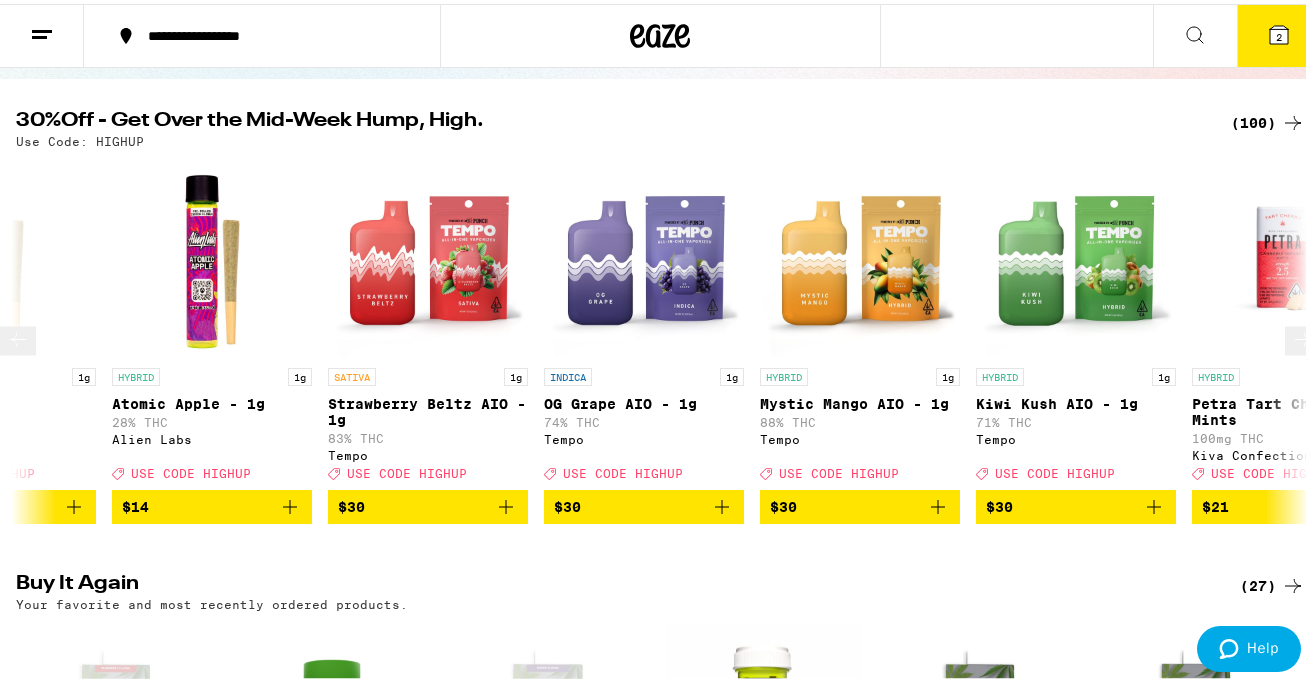 click 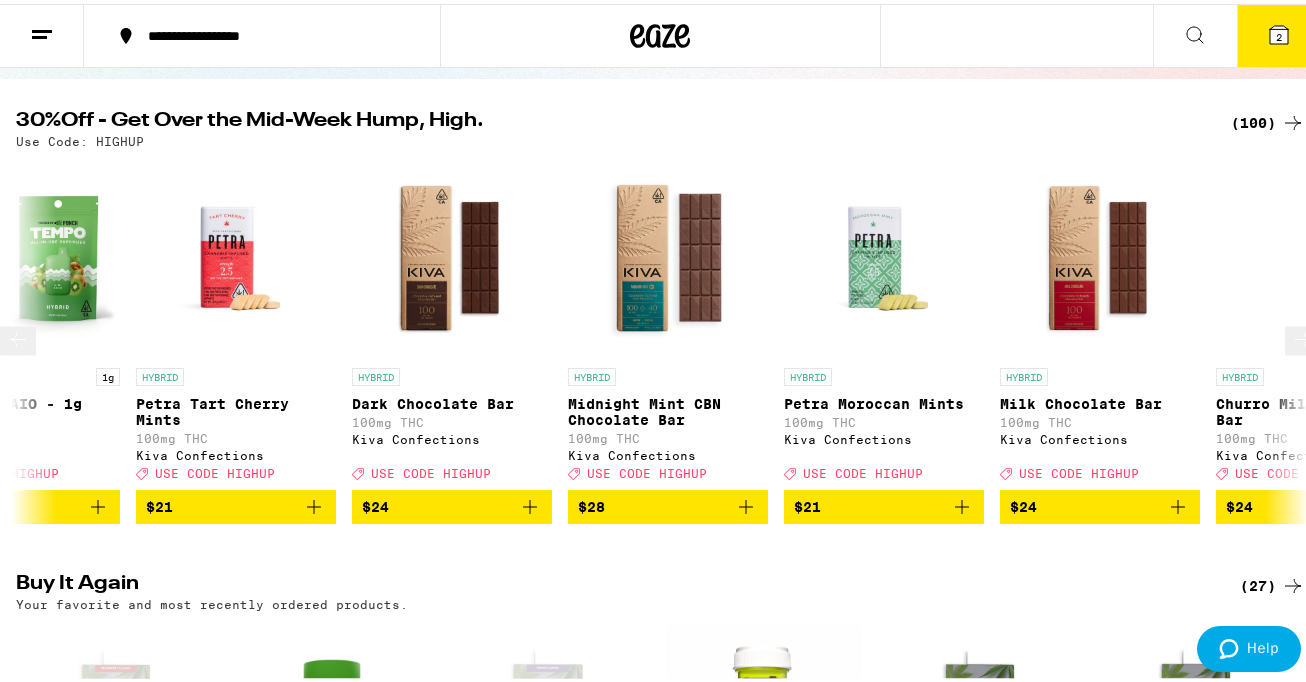 click 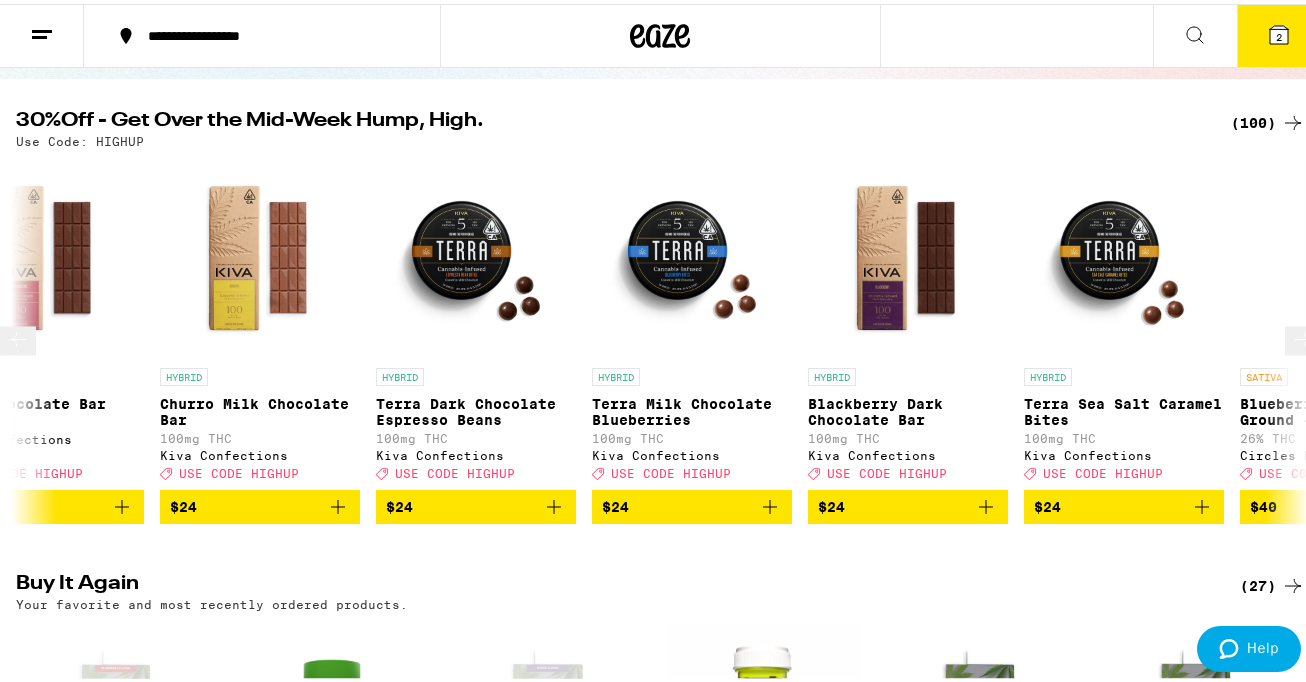click 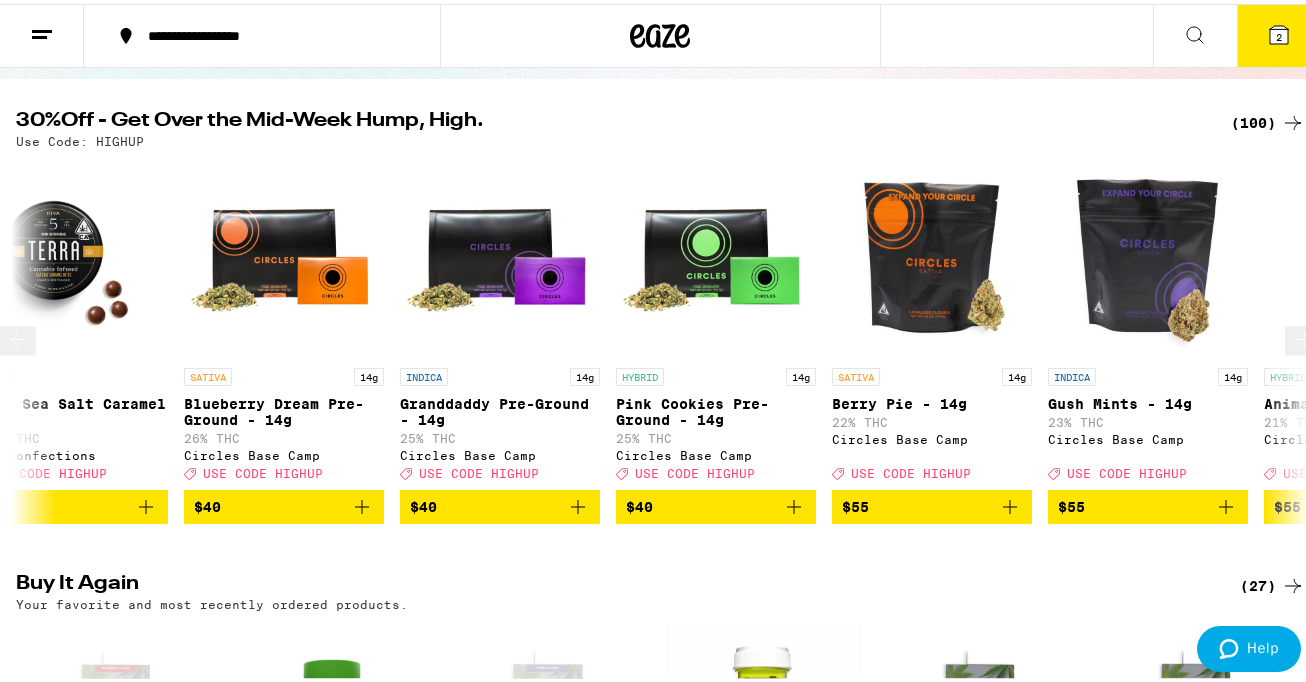 click 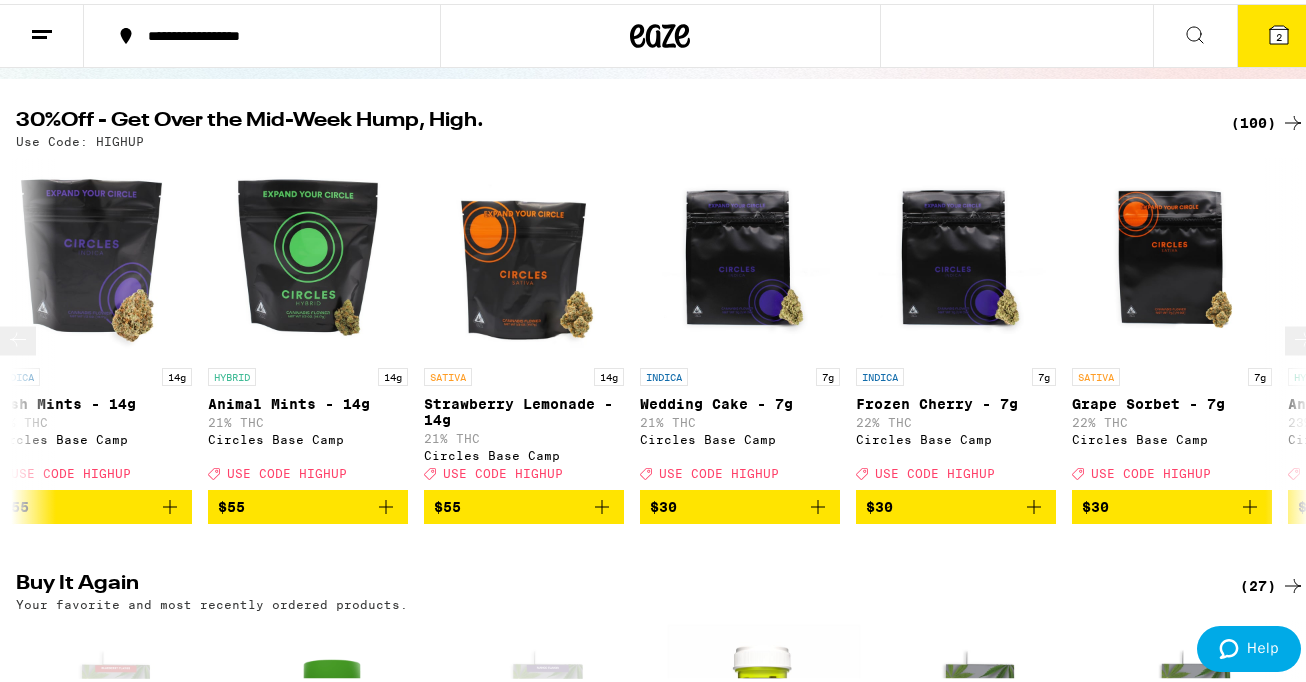 click 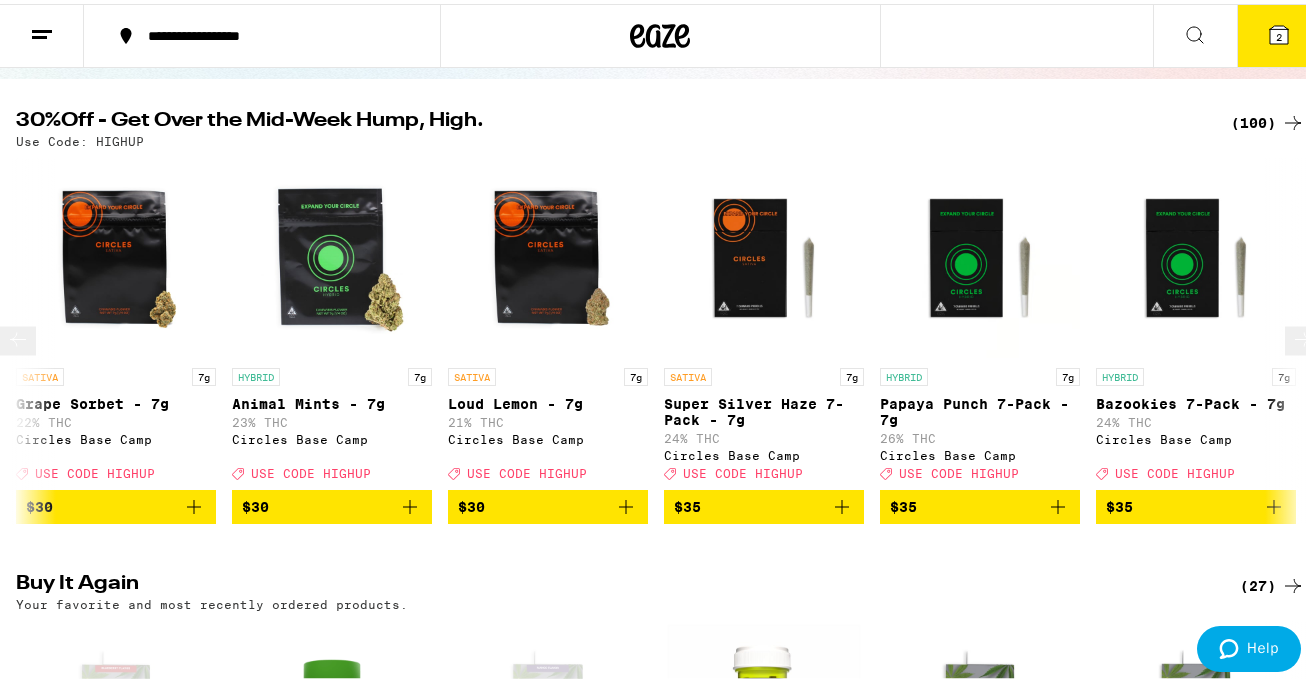 click 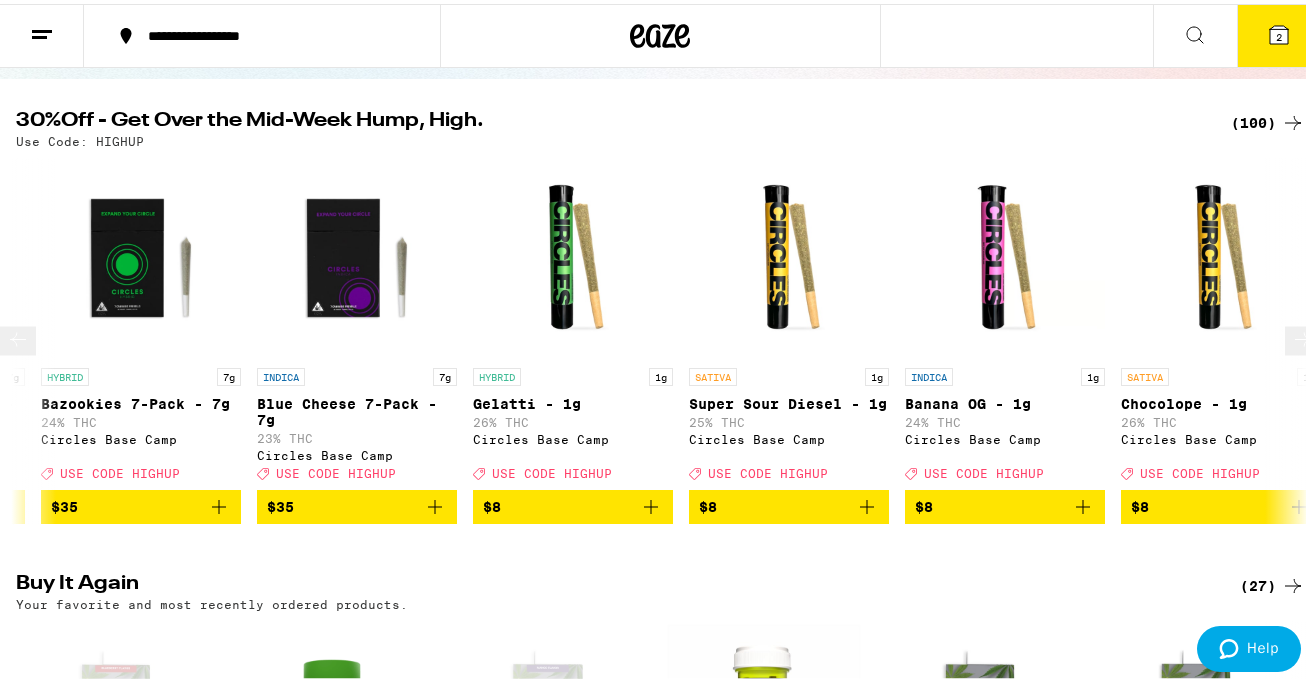 scroll, scrollTop: 0, scrollLeft: 10560, axis: horizontal 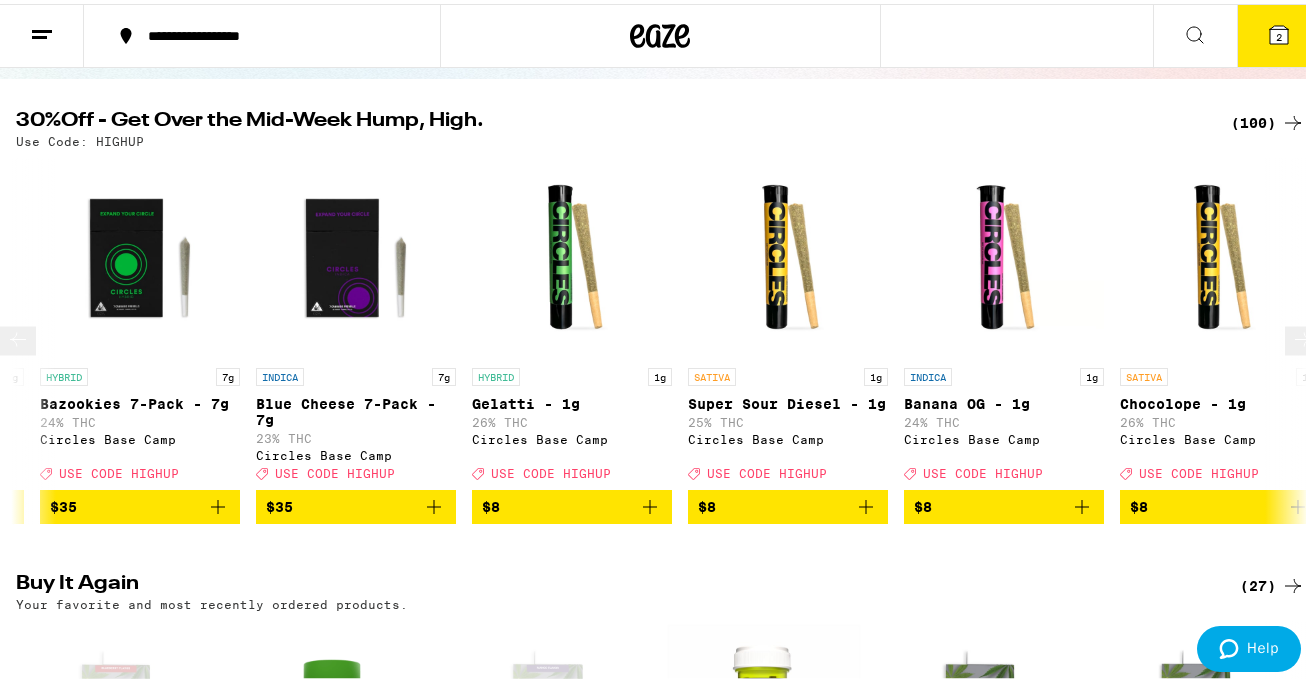click 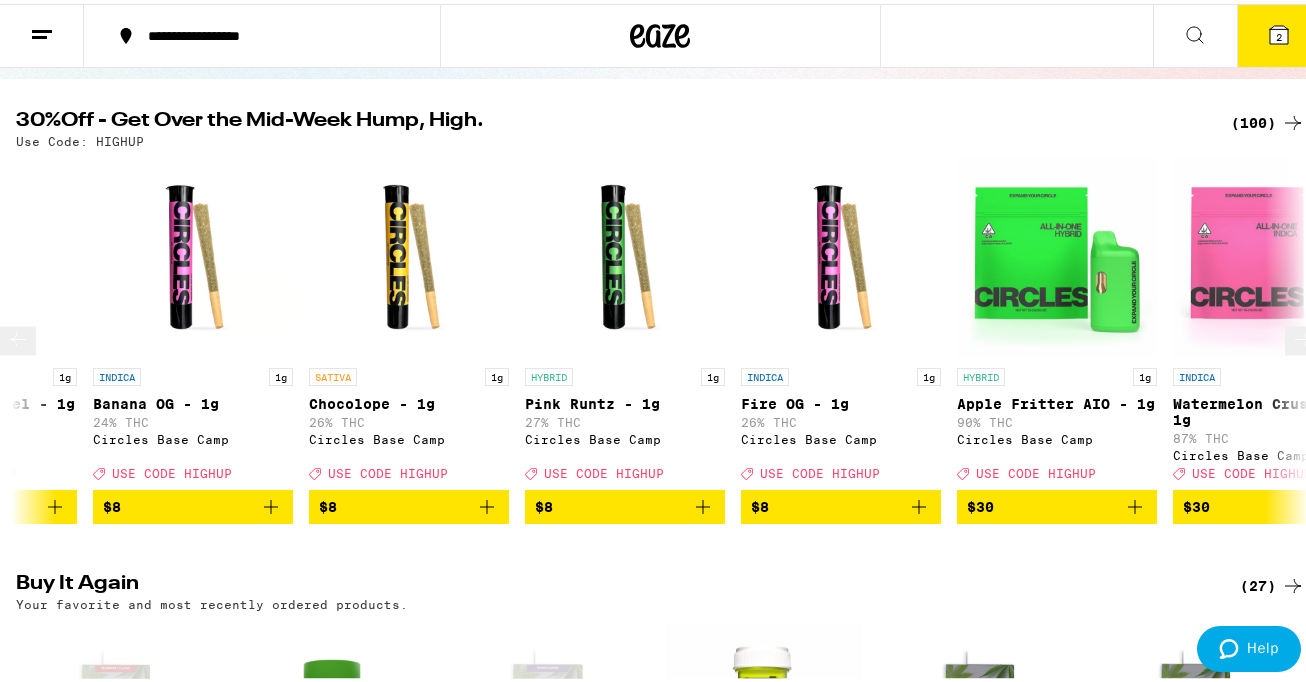 scroll, scrollTop: 0, scrollLeft: 11616, axis: horizontal 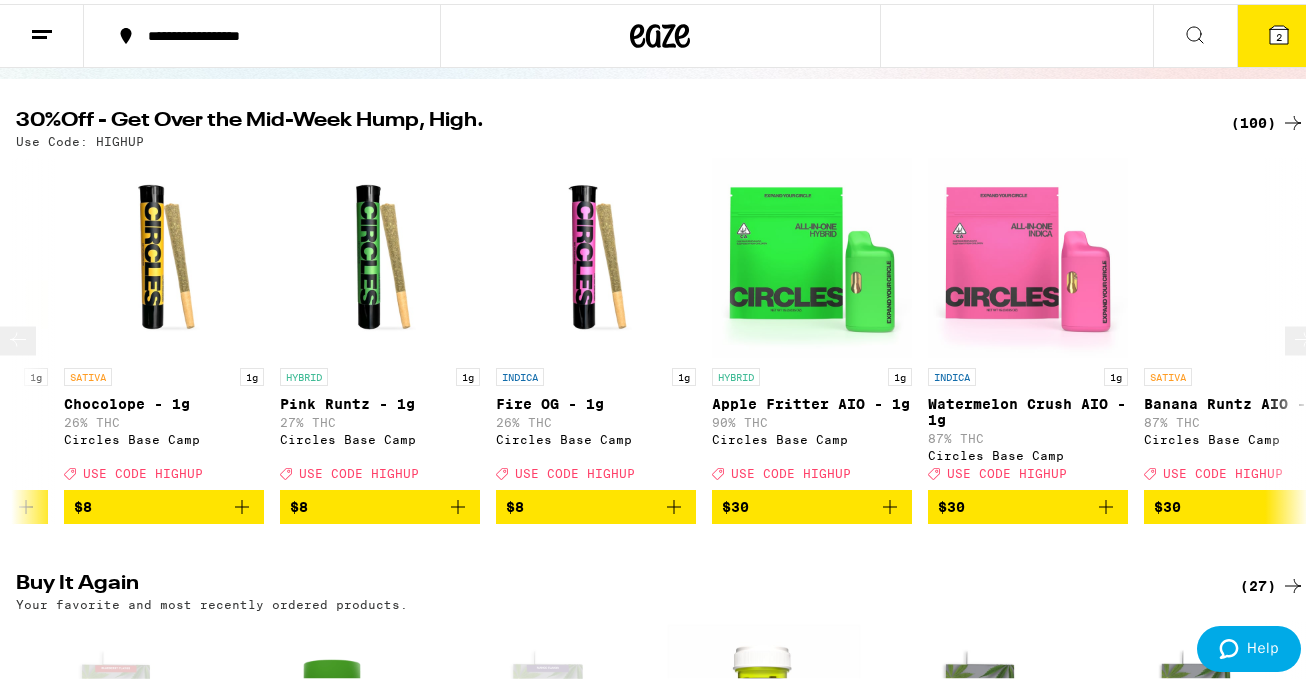 click 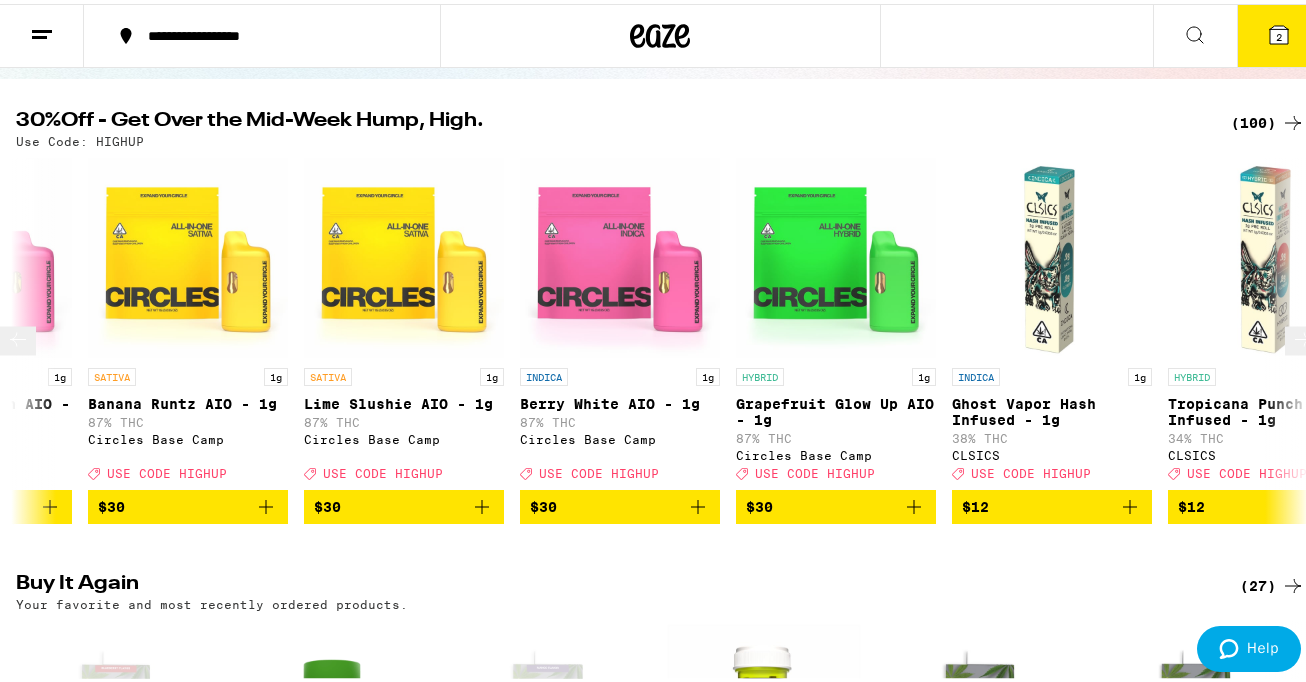 click 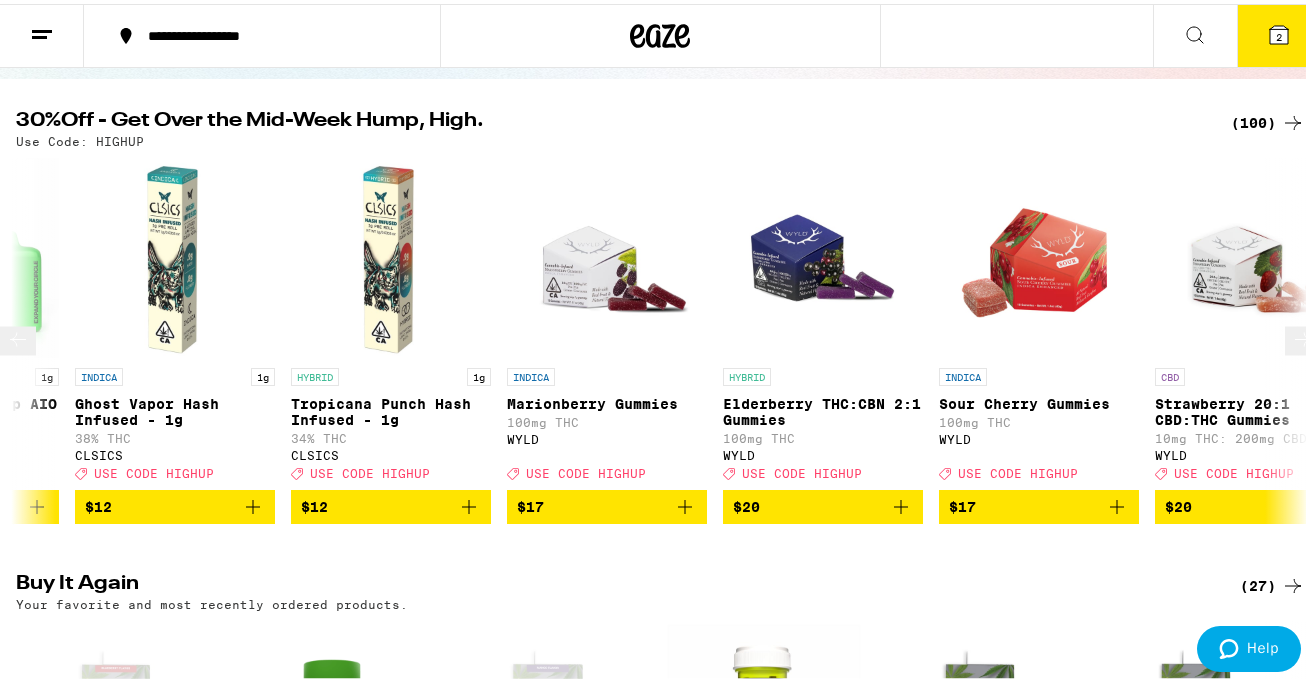 scroll, scrollTop: 0, scrollLeft: 13728, axis: horizontal 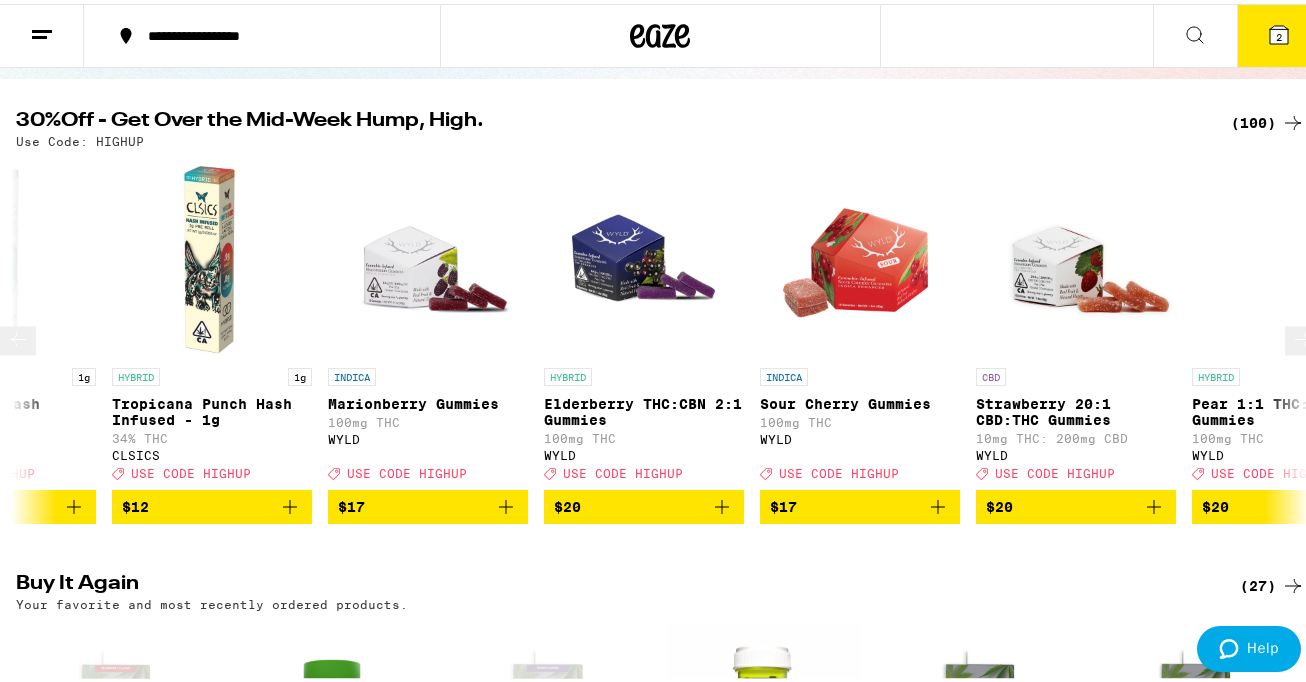 click 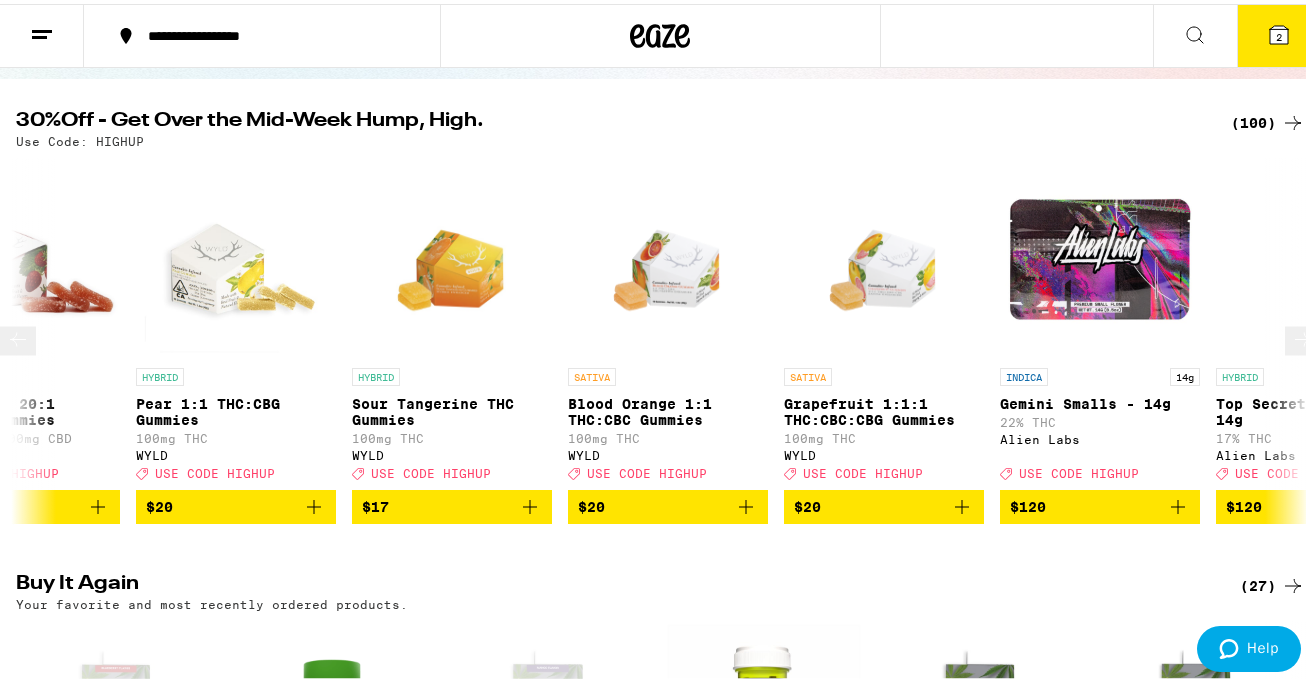 click 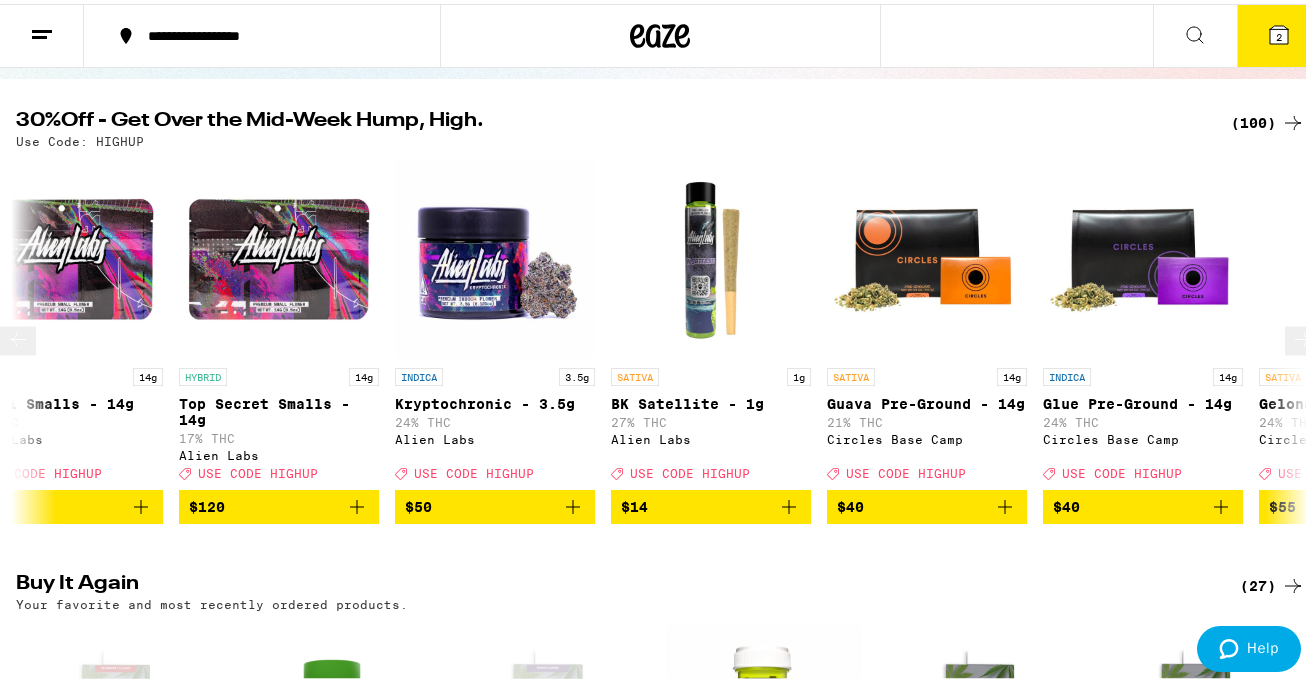 scroll, scrollTop: 0, scrollLeft: 15840, axis: horizontal 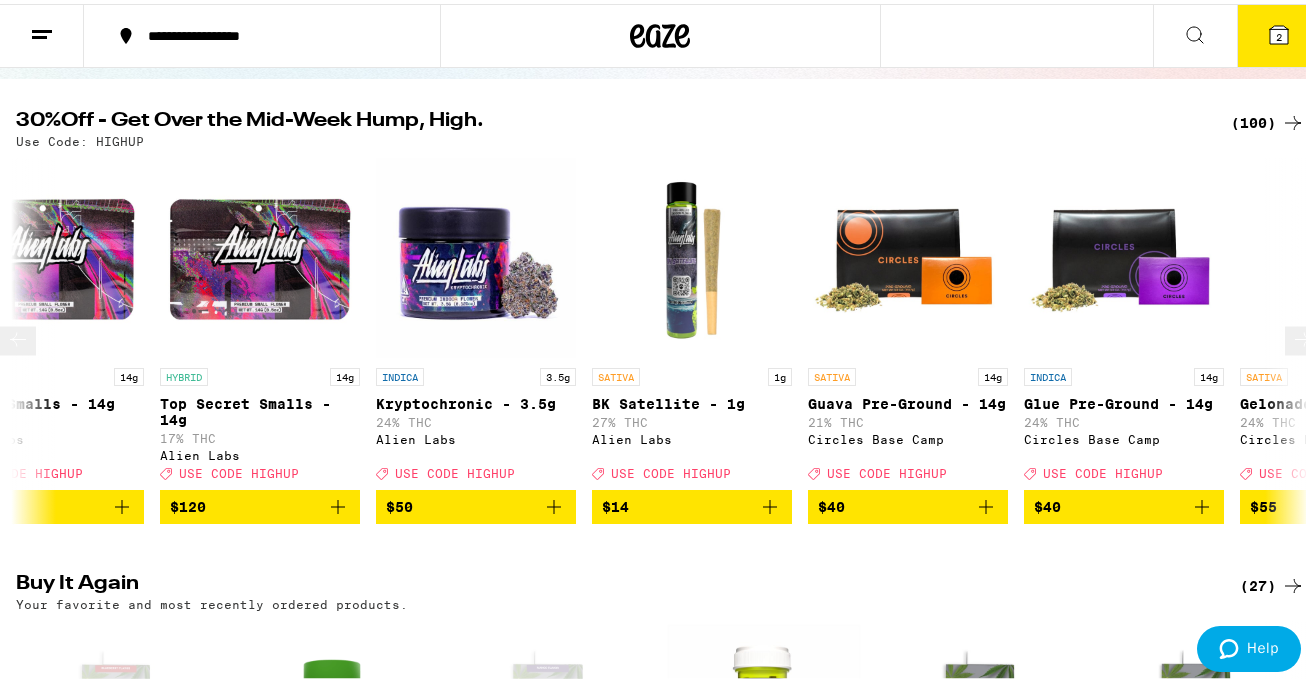 click 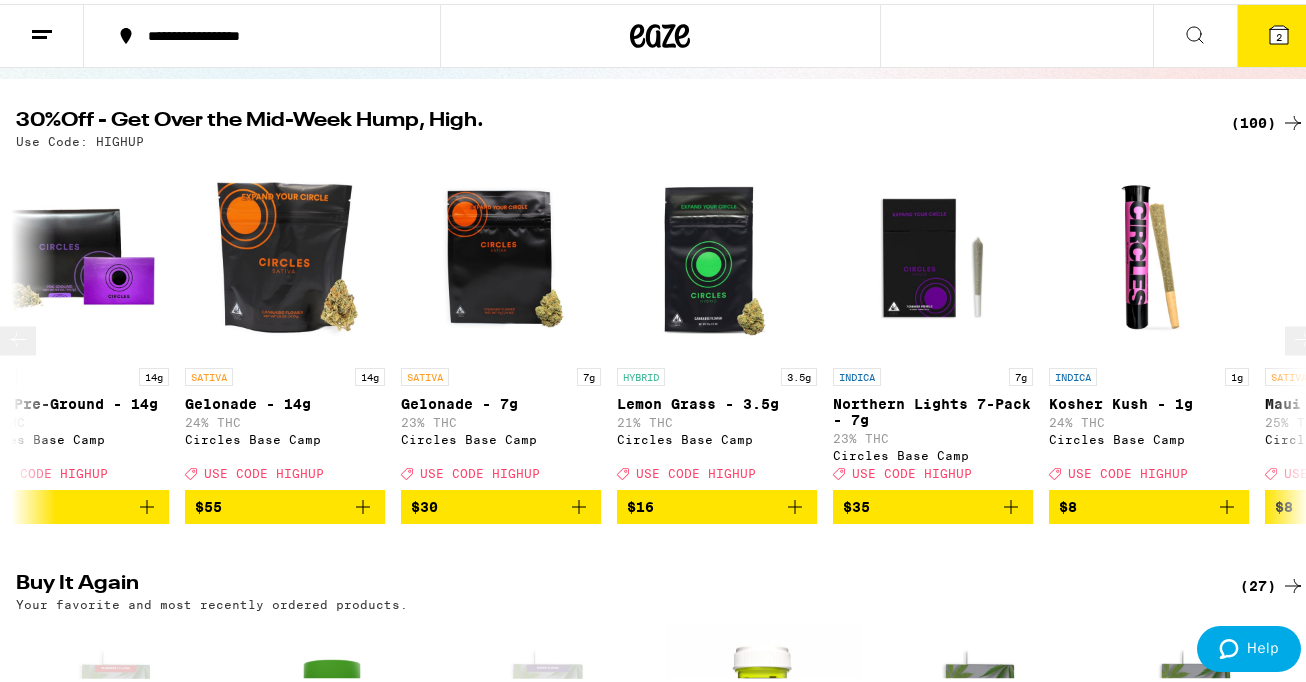 scroll, scrollTop: 0, scrollLeft: 16896, axis: horizontal 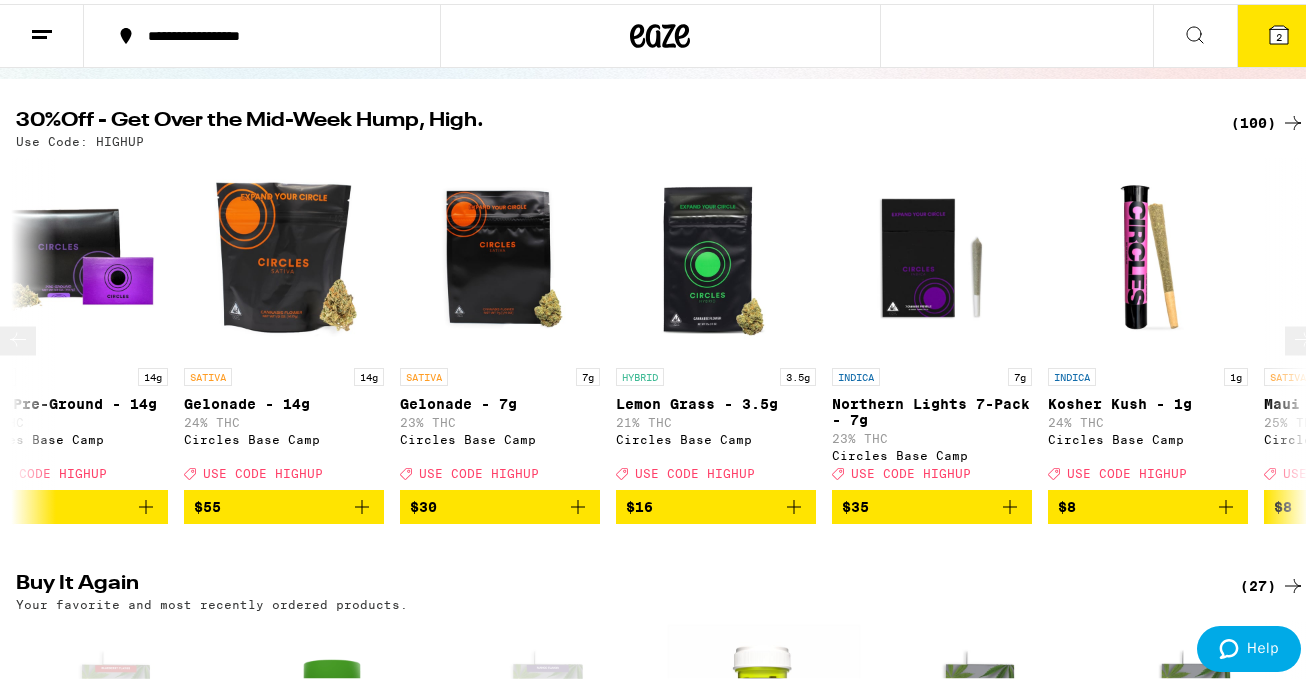click at bounding box center (1303, 337) 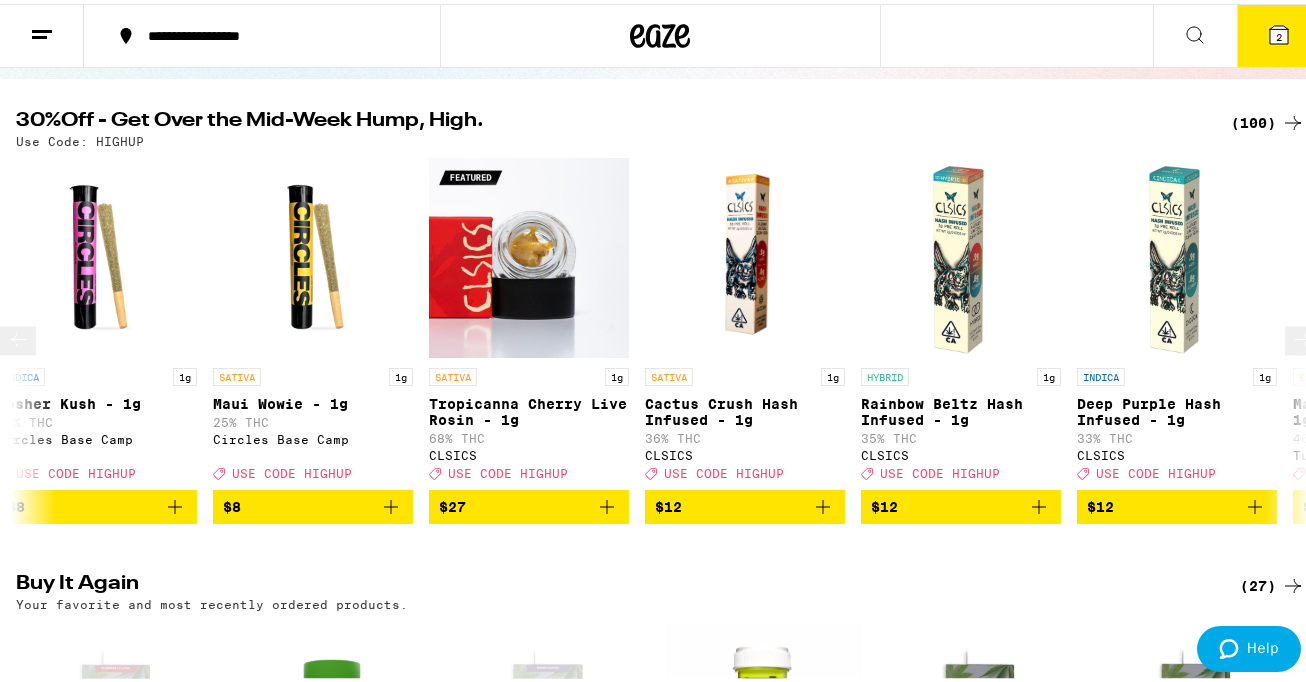 scroll, scrollTop: 0, scrollLeft: 17952, axis: horizontal 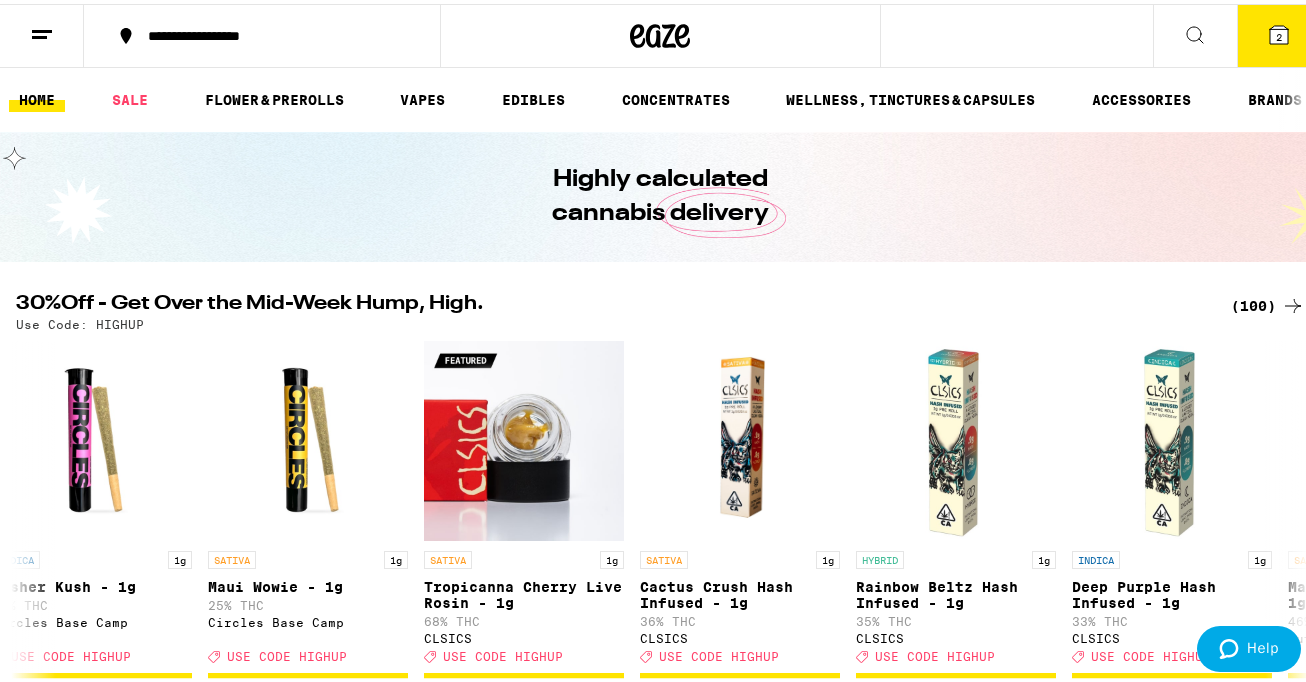 click on "(100)" at bounding box center [1268, 302] 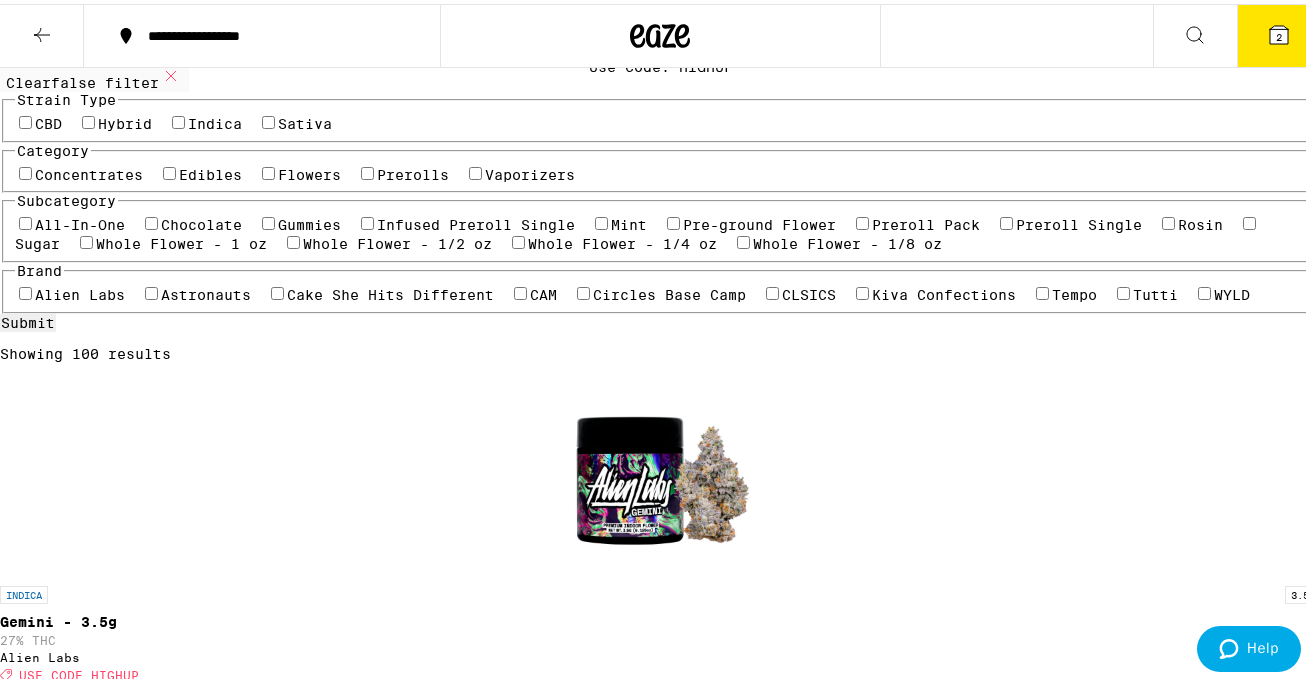 scroll, scrollTop: 145, scrollLeft: 0, axis: vertical 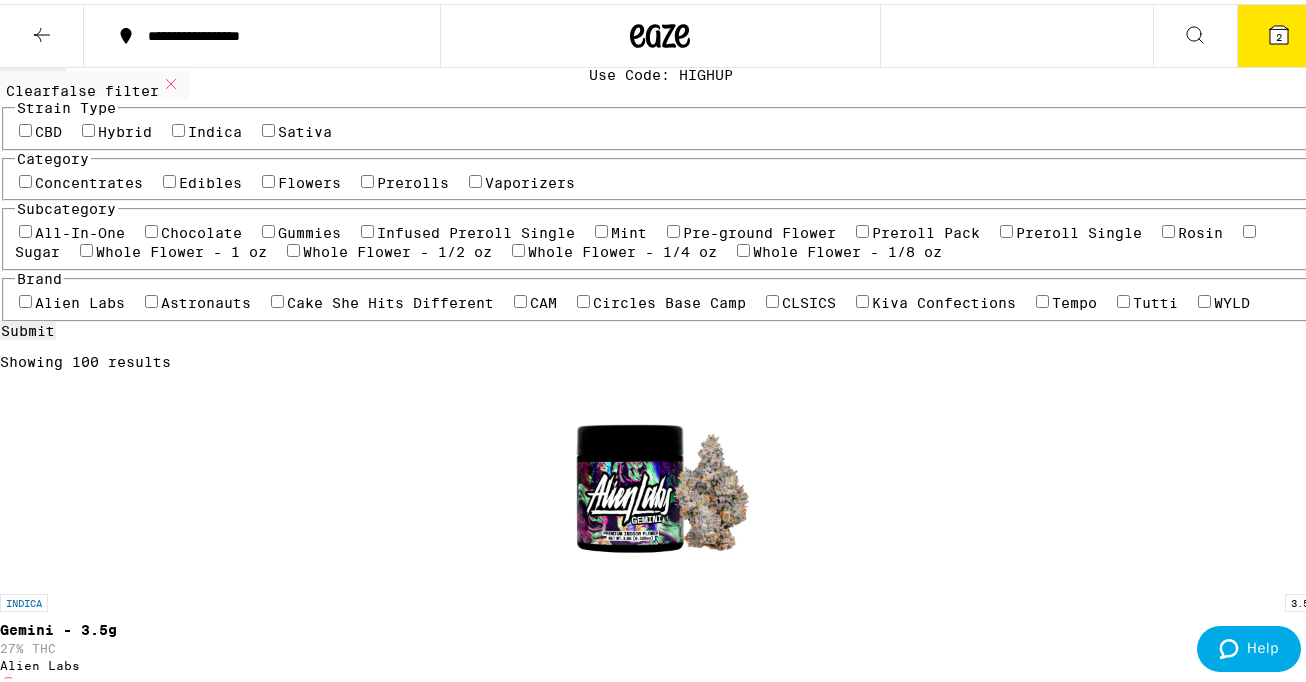click on "Flowers" at bounding box center [309, 179] 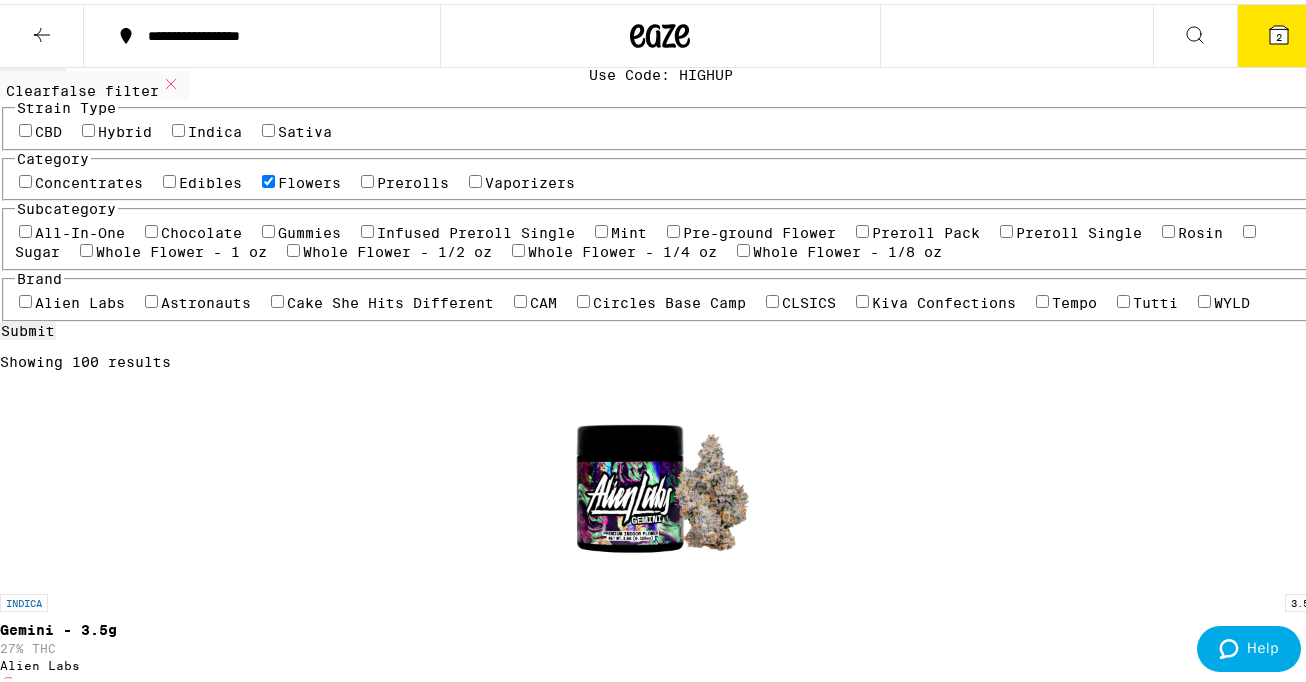 checkbox on "true" 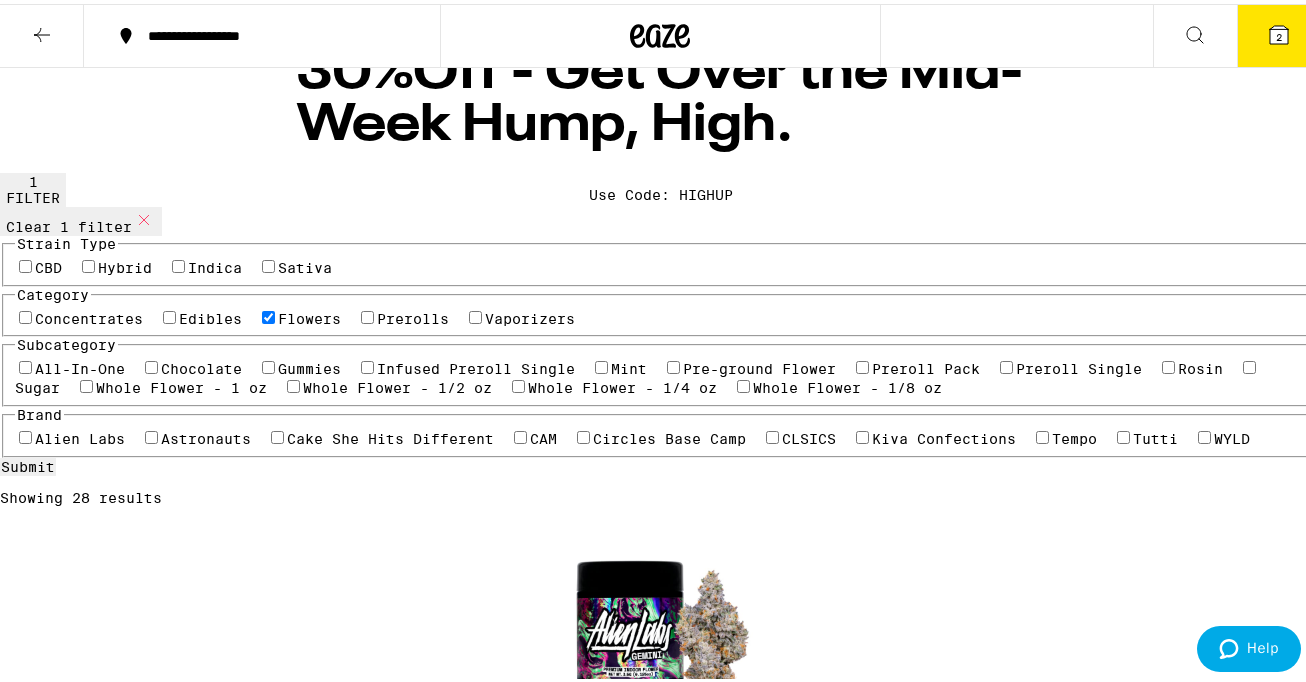 scroll, scrollTop: 0, scrollLeft: 0, axis: both 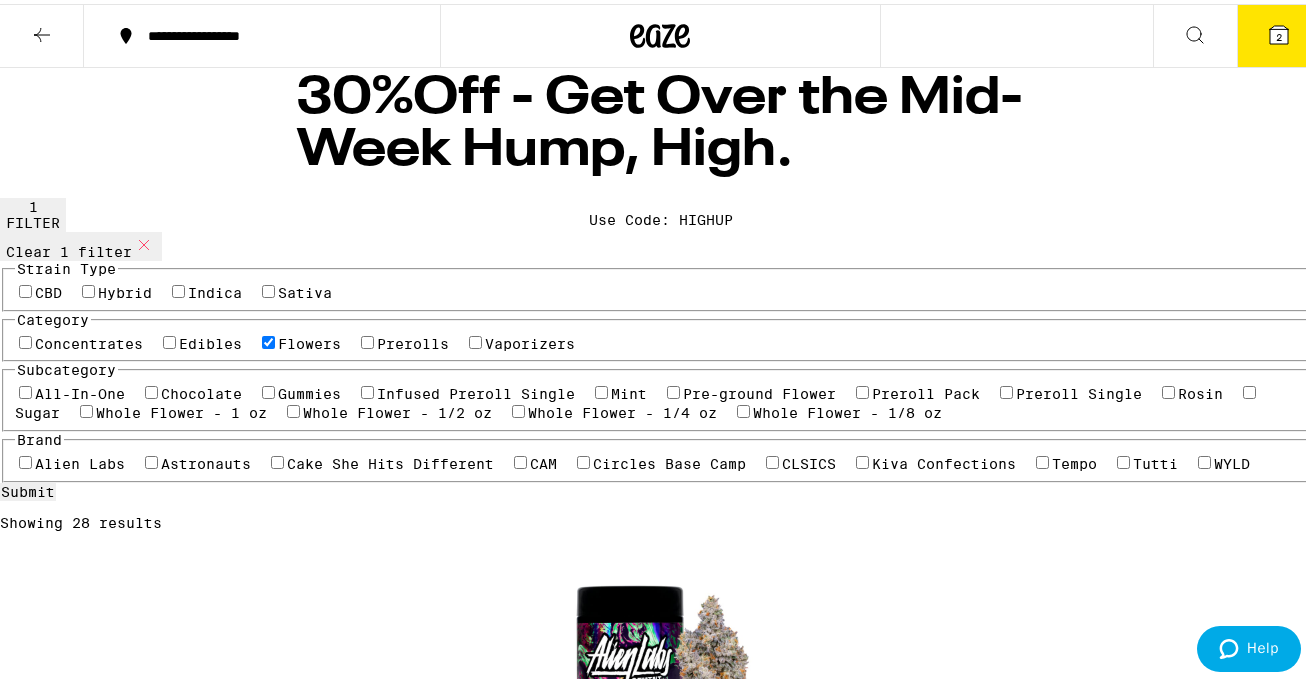 click at bounding box center [661, 991] 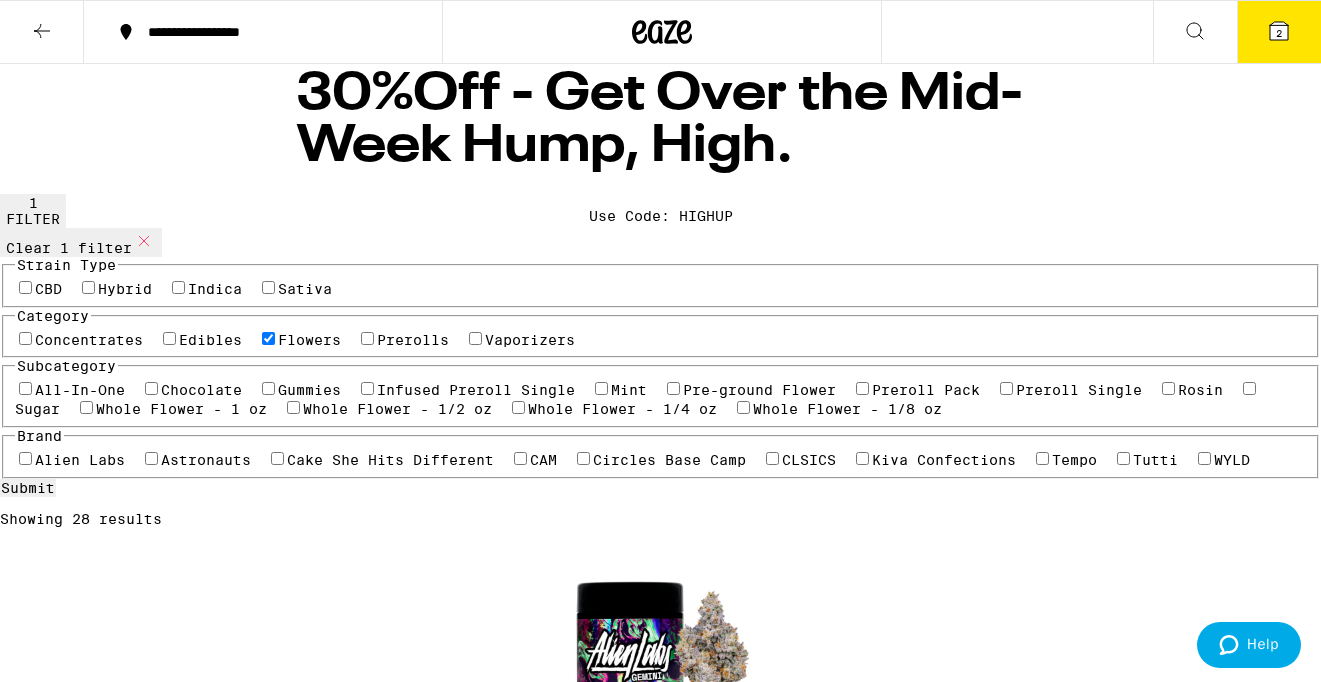 click on "Add To Bag $50" at bounding box center [68, 11150] 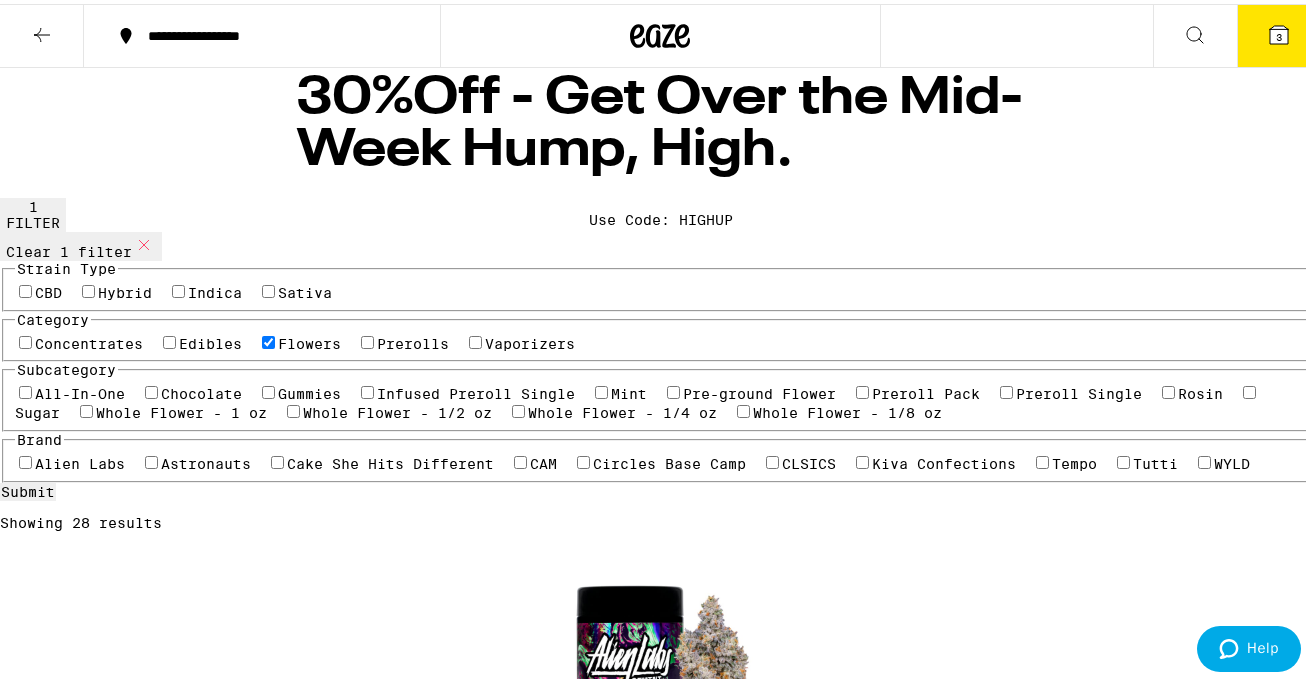 click on "3" at bounding box center [1279, 32] 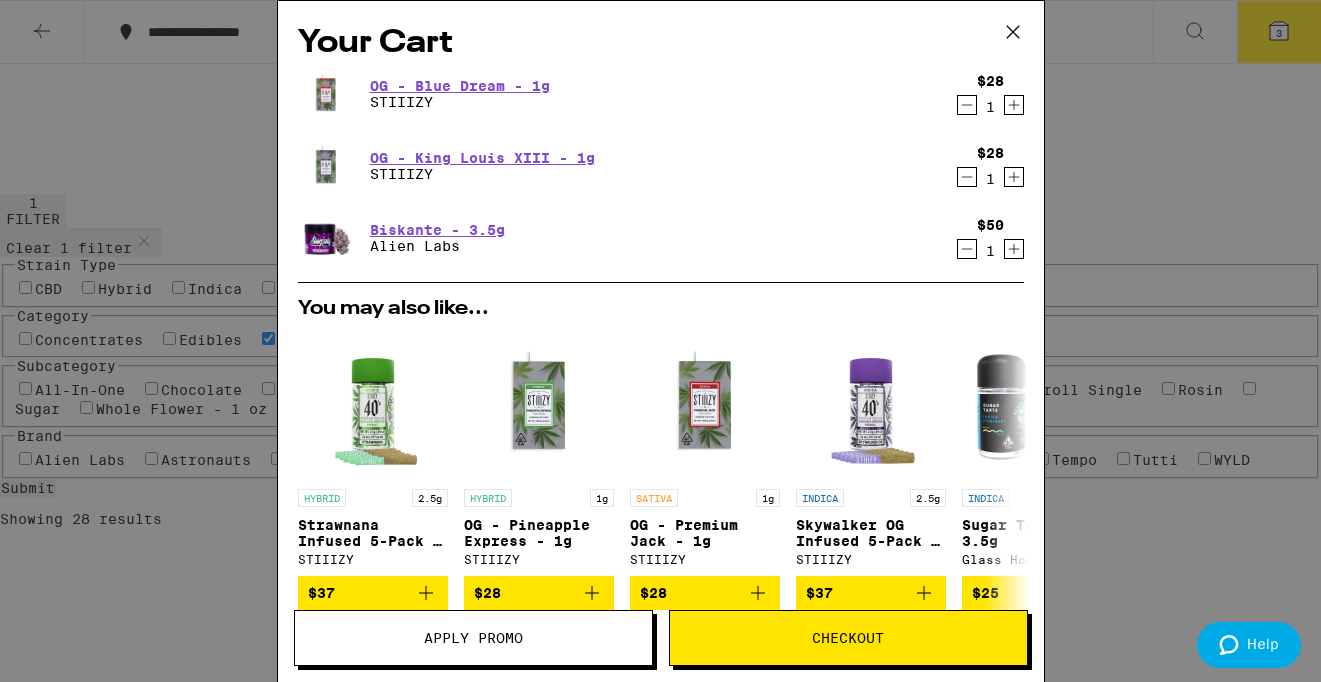 click on "Apply Promo" at bounding box center (473, 638) 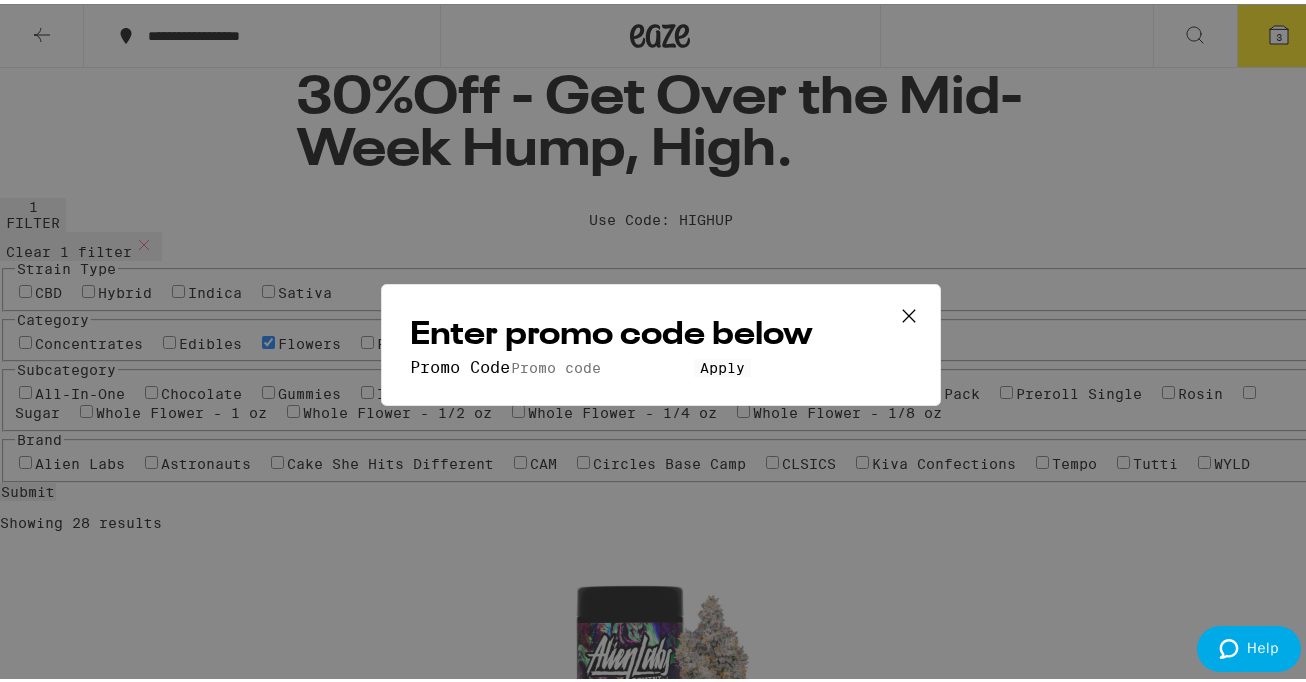 click on "Promo Code" at bounding box center [602, 364] 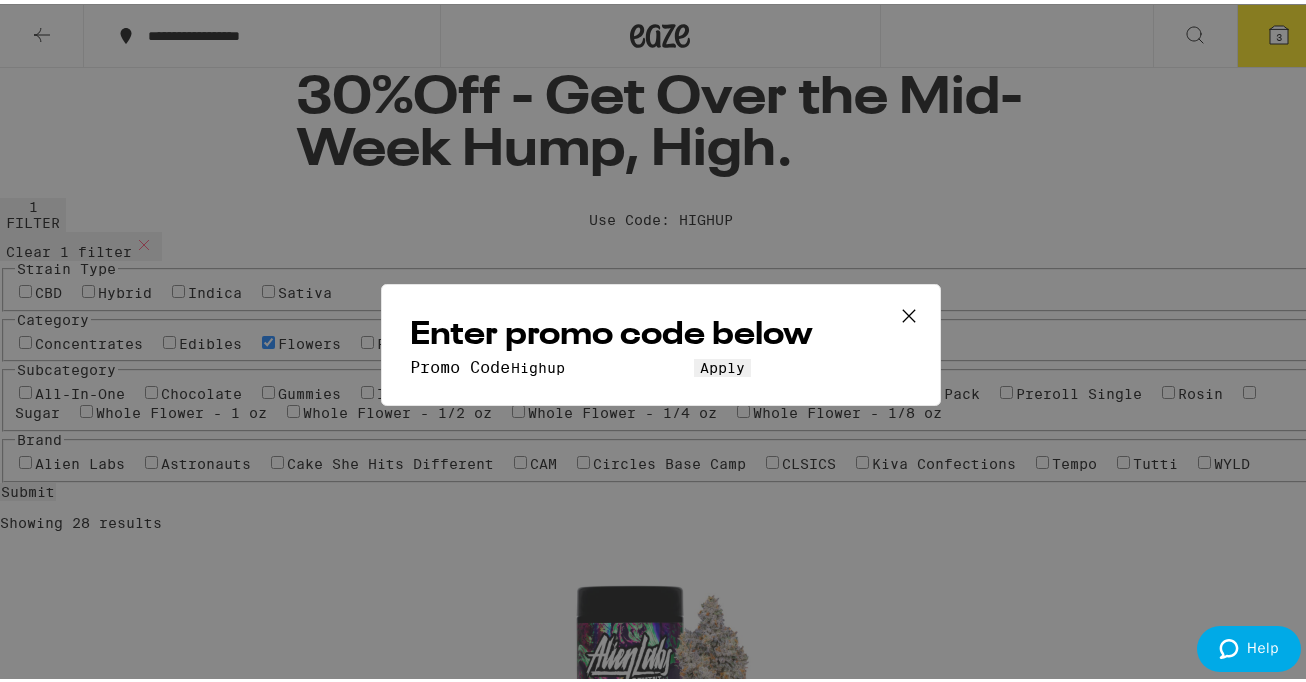 type on "Highup" 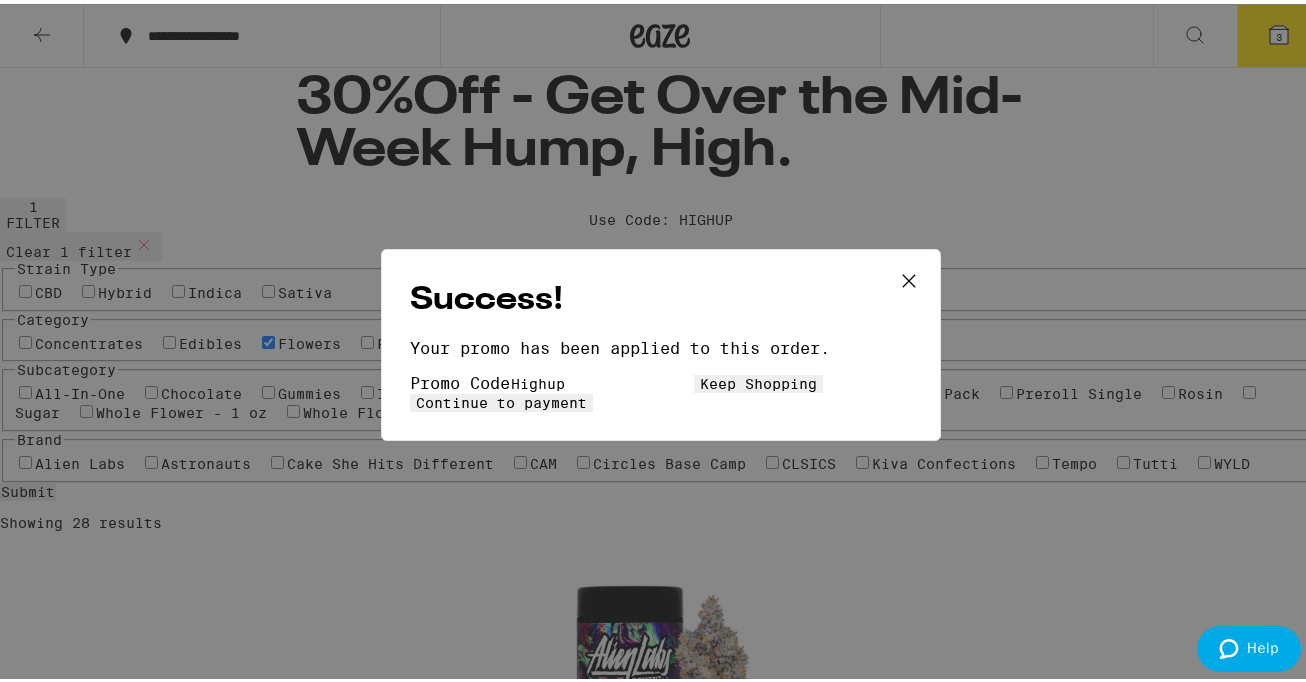 click on "Continue to payment" at bounding box center [501, 399] 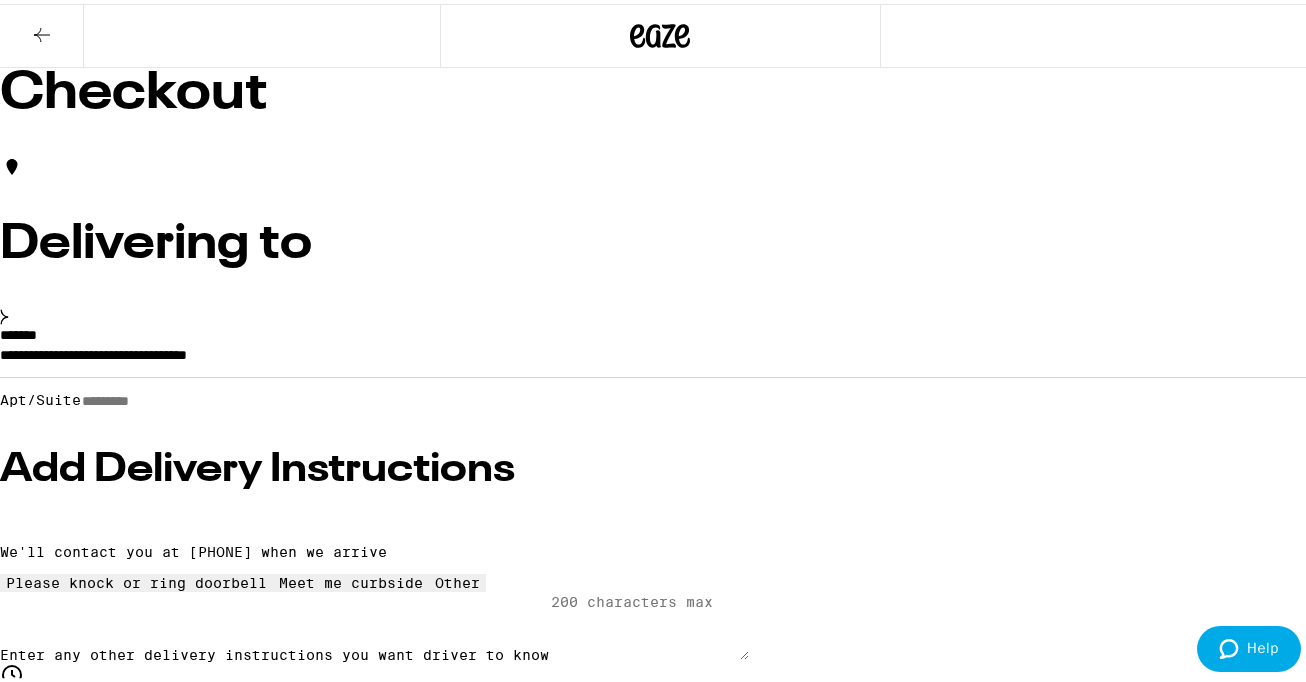 drag, startPoint x: 1305, startPoint y: 120, endPoint x: 1291, endPoint y: 257, distance: 137.71347 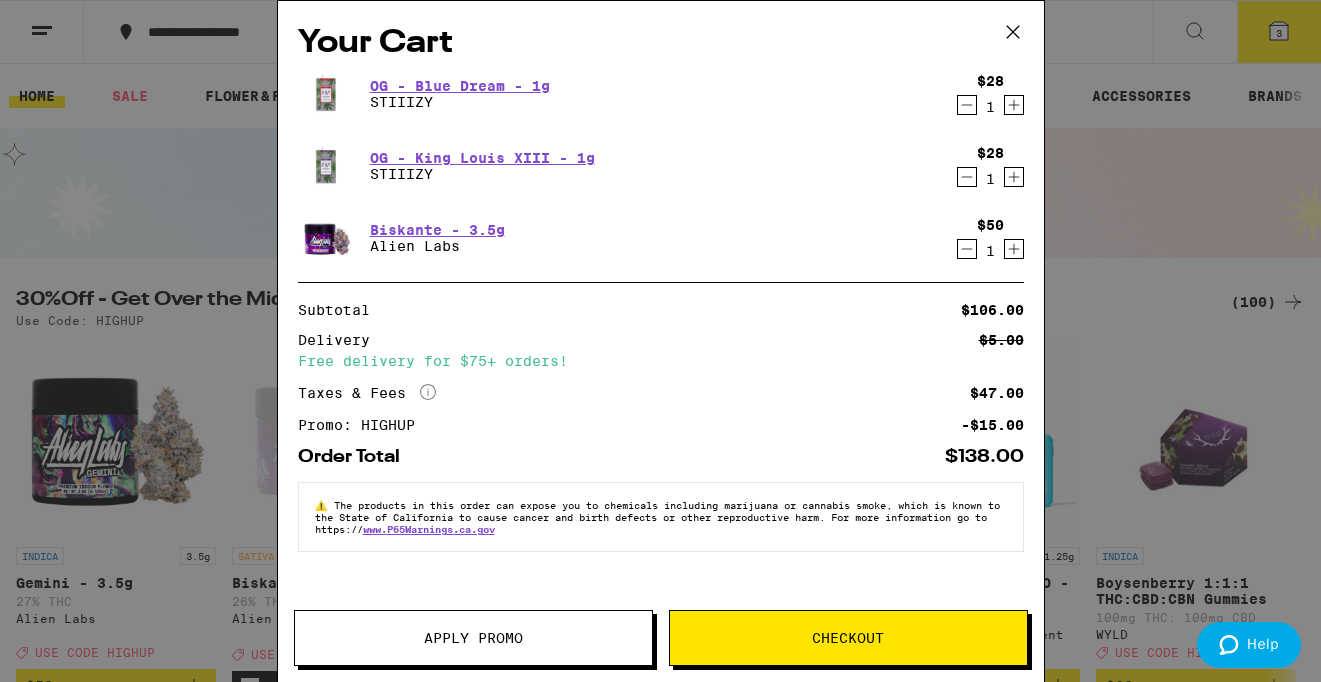 click 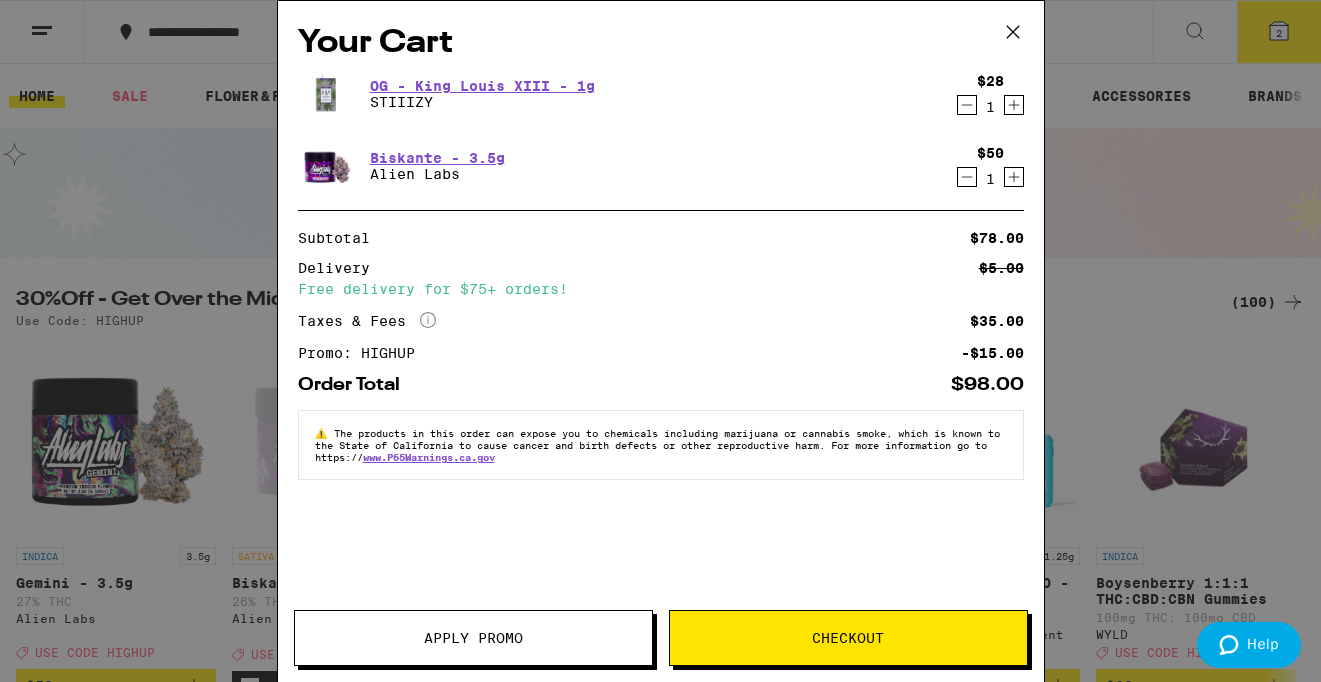 click on "Checkout" at bounding box center (848, 638) 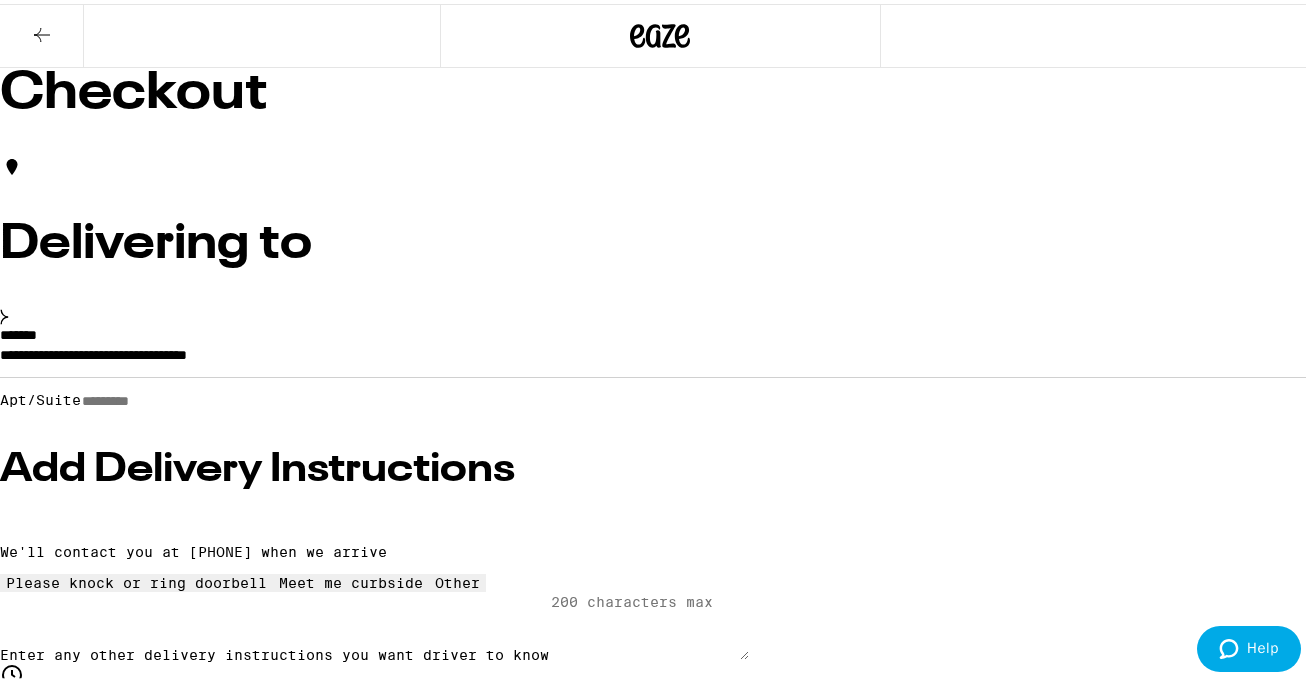 scroll, scrollTop: 30, scrollLeft: 0, axis: vertical 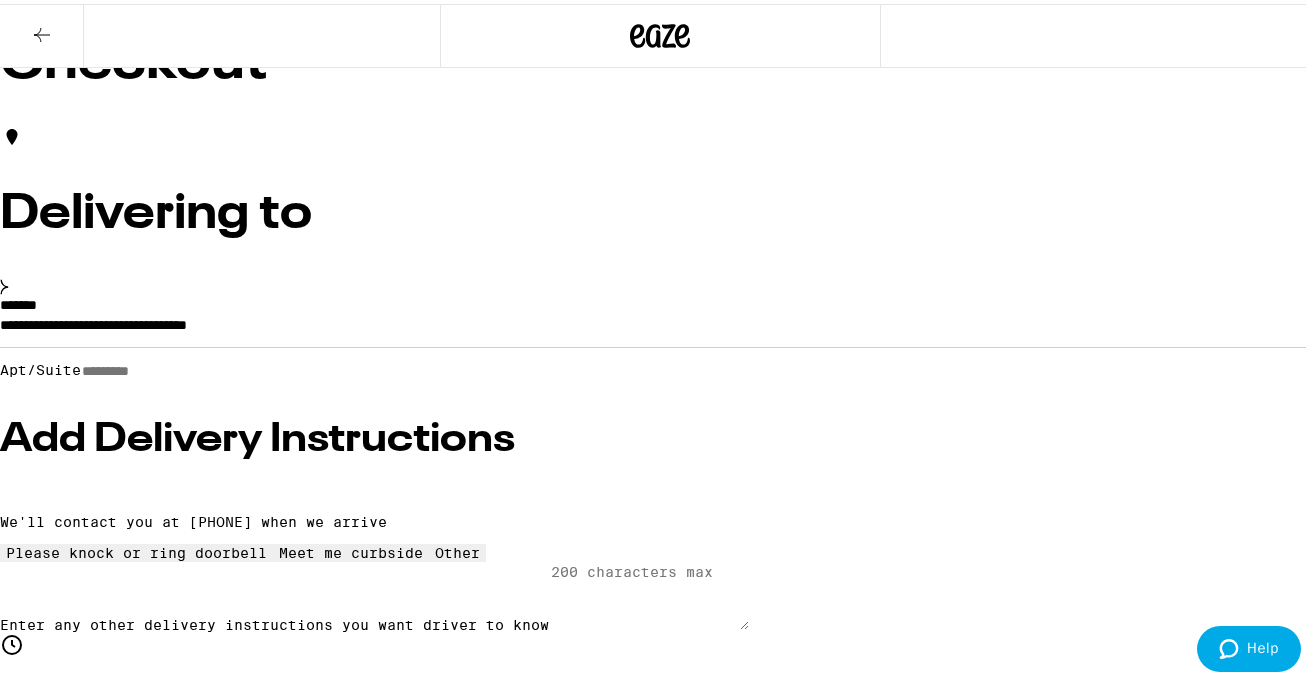 click on "Apt/Suite" at bounding box center [152, 367] 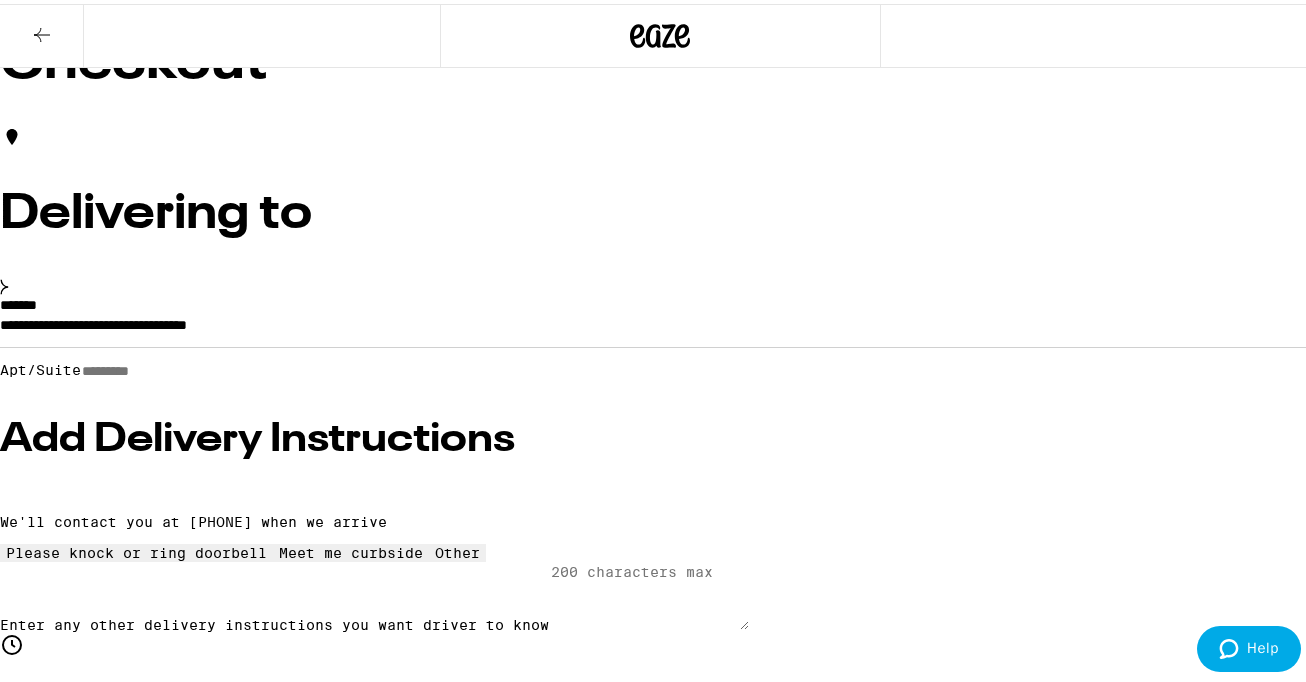 type on "******" 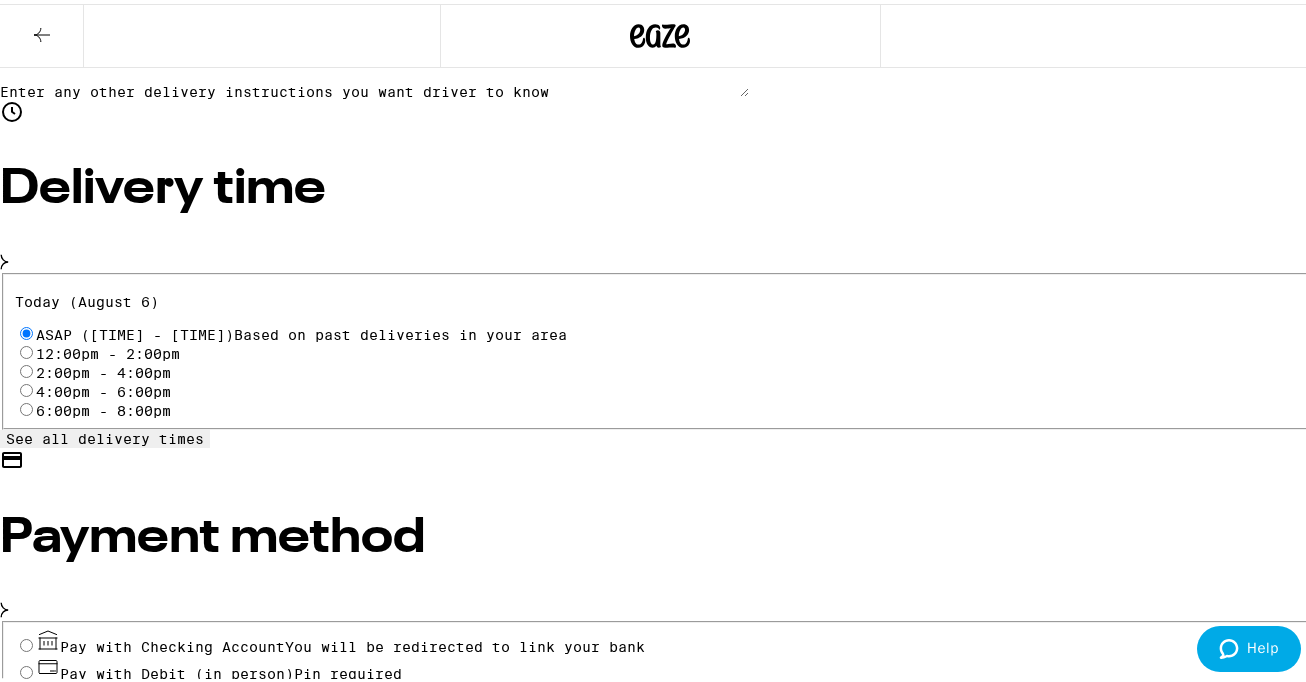 scroll, scrollTop: 562, scrollLeft: 0, axis: vertical 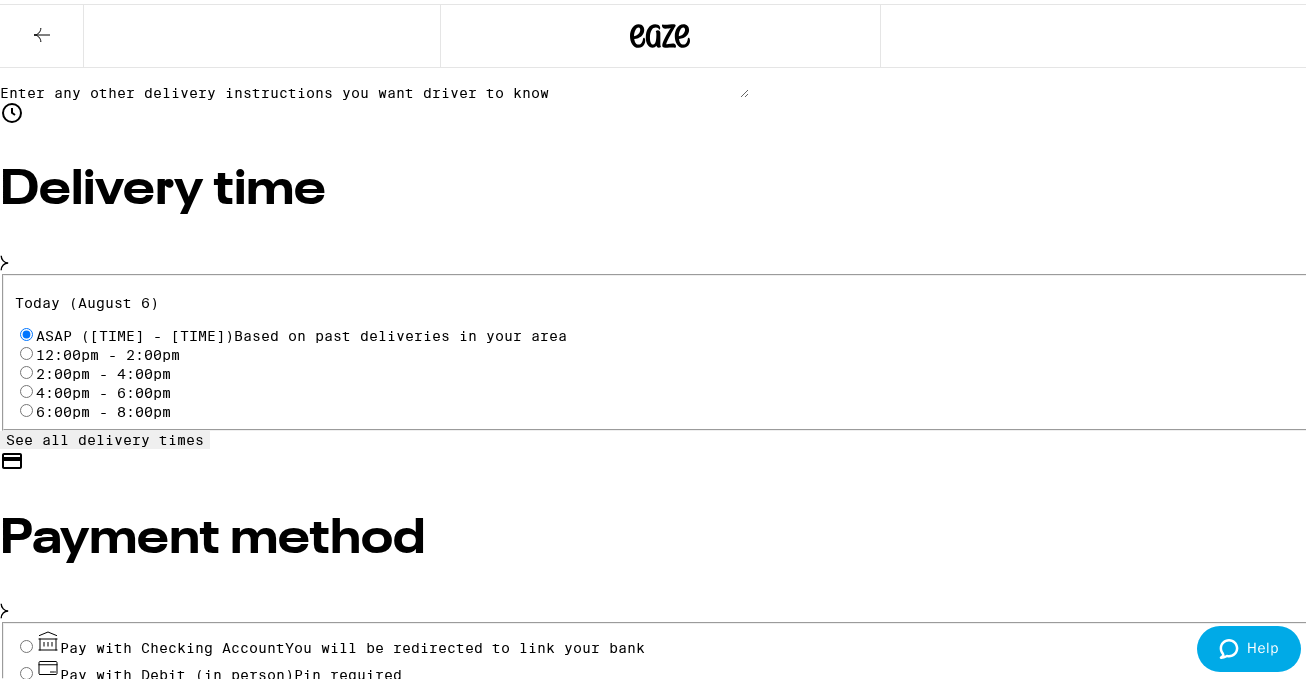 click on "Cash (in person)" at bounding box center (661, 692) 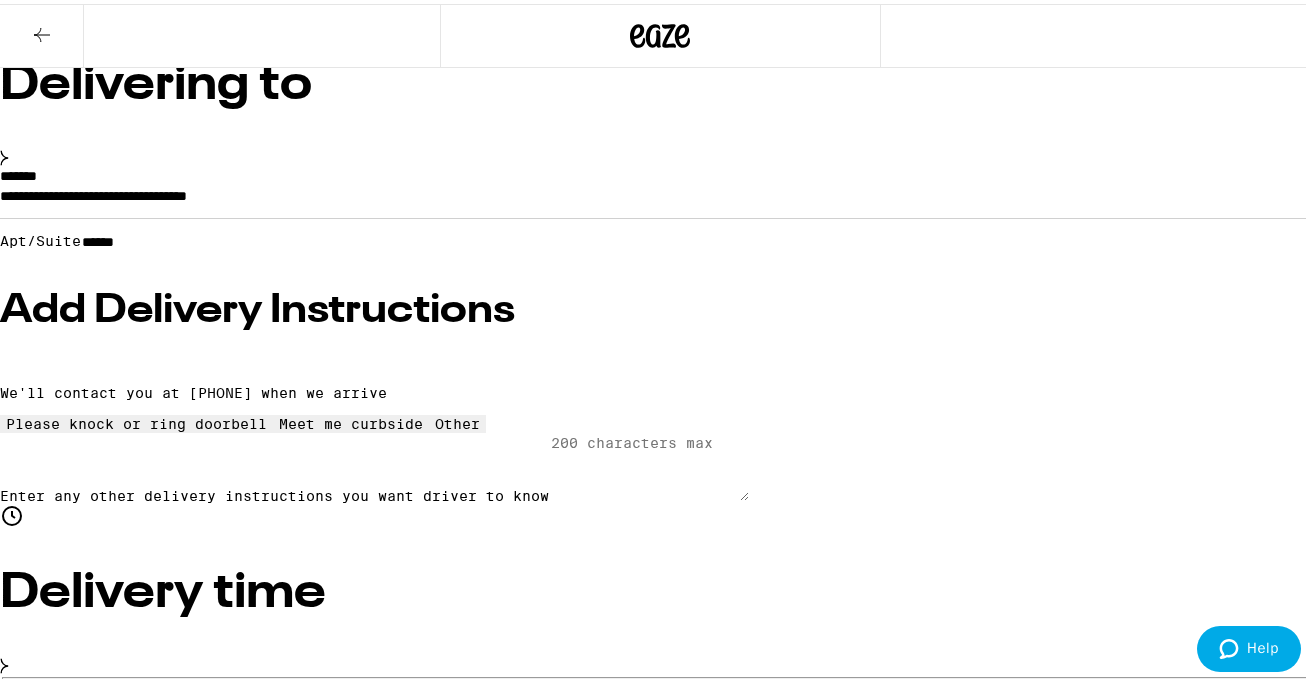scroll, scrollTop: 135, scrollLeft: 0, axis: vertical 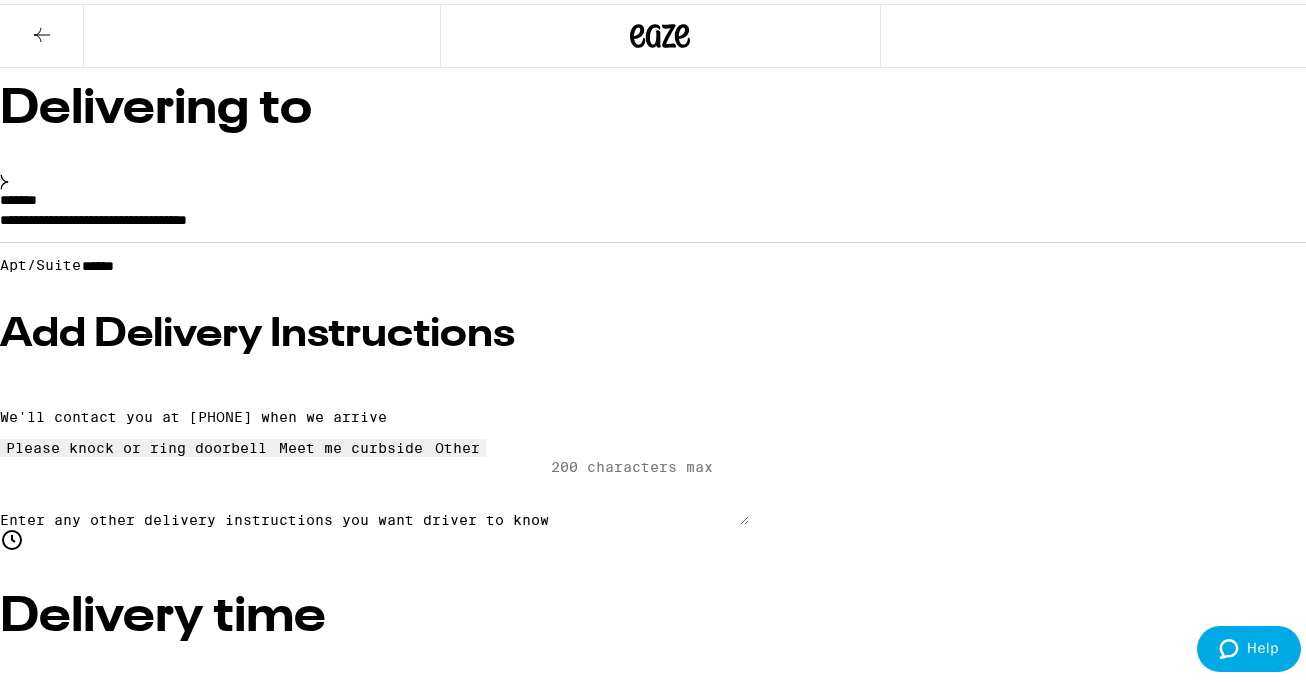 click on "Place Order" at bounding box center [55, 1737] 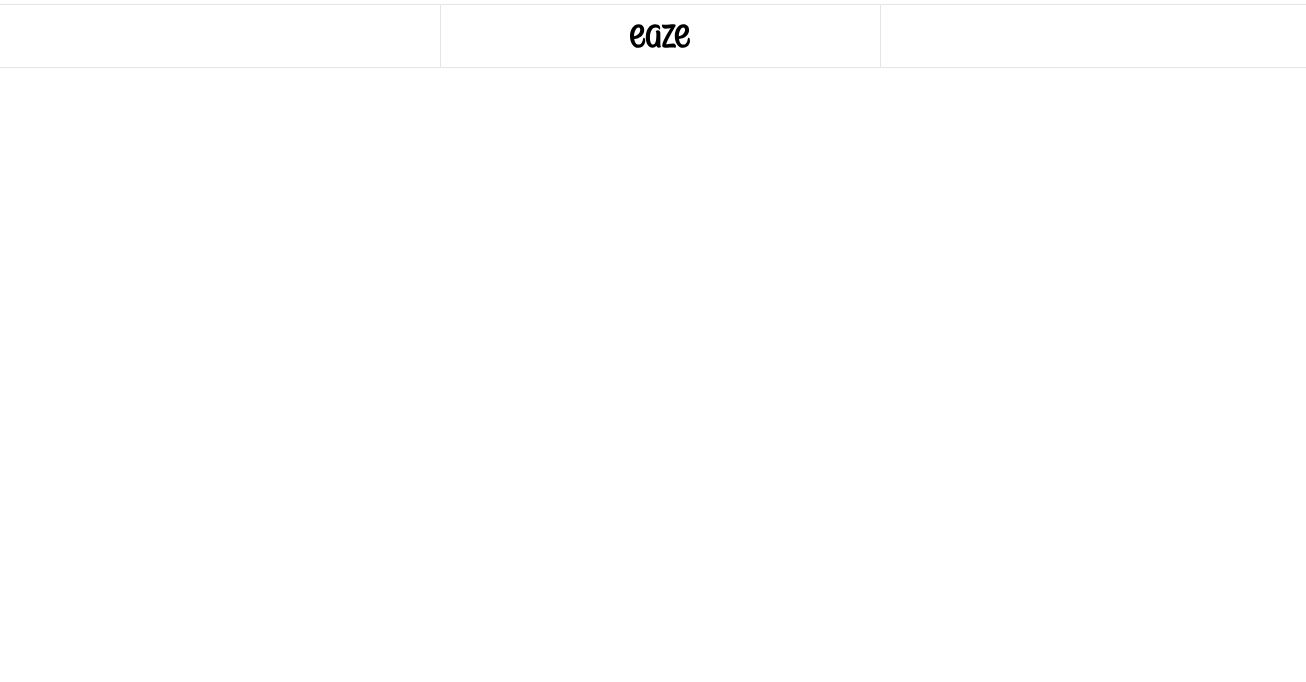 scroll, scrollTop: 0, scrollLeft: 0, axis: both 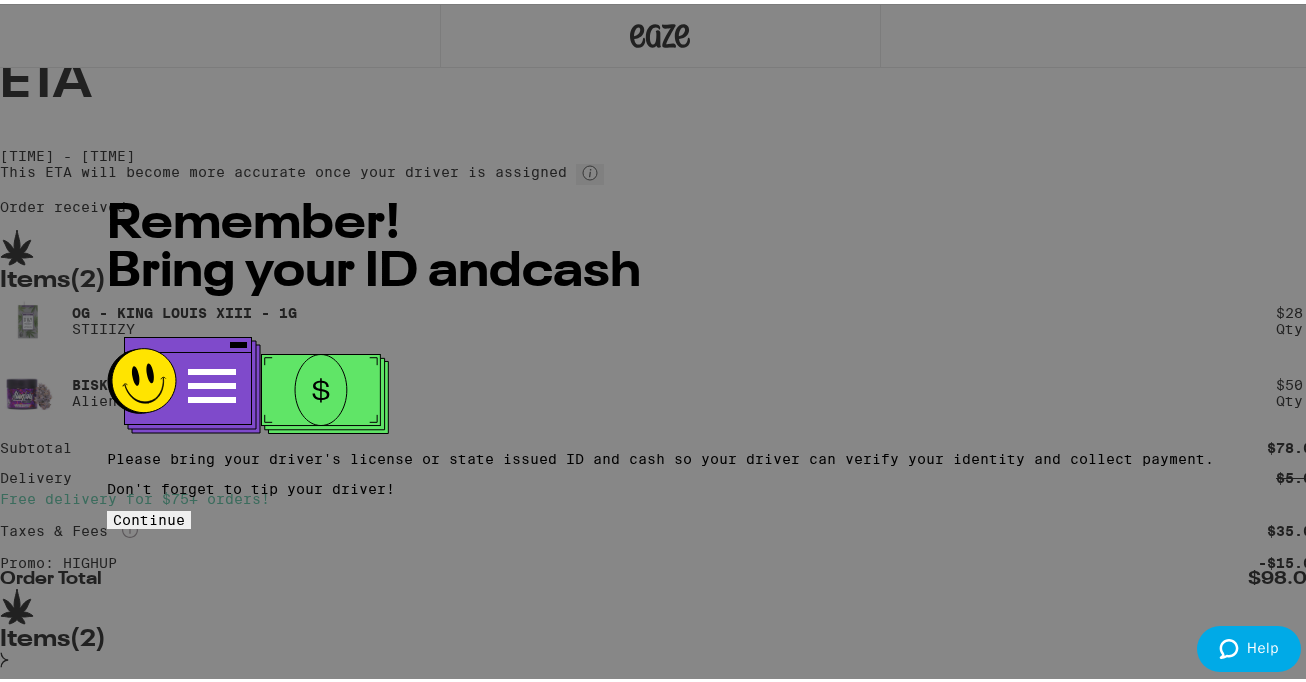 click on "Continue" at bounding box center [149, 516] 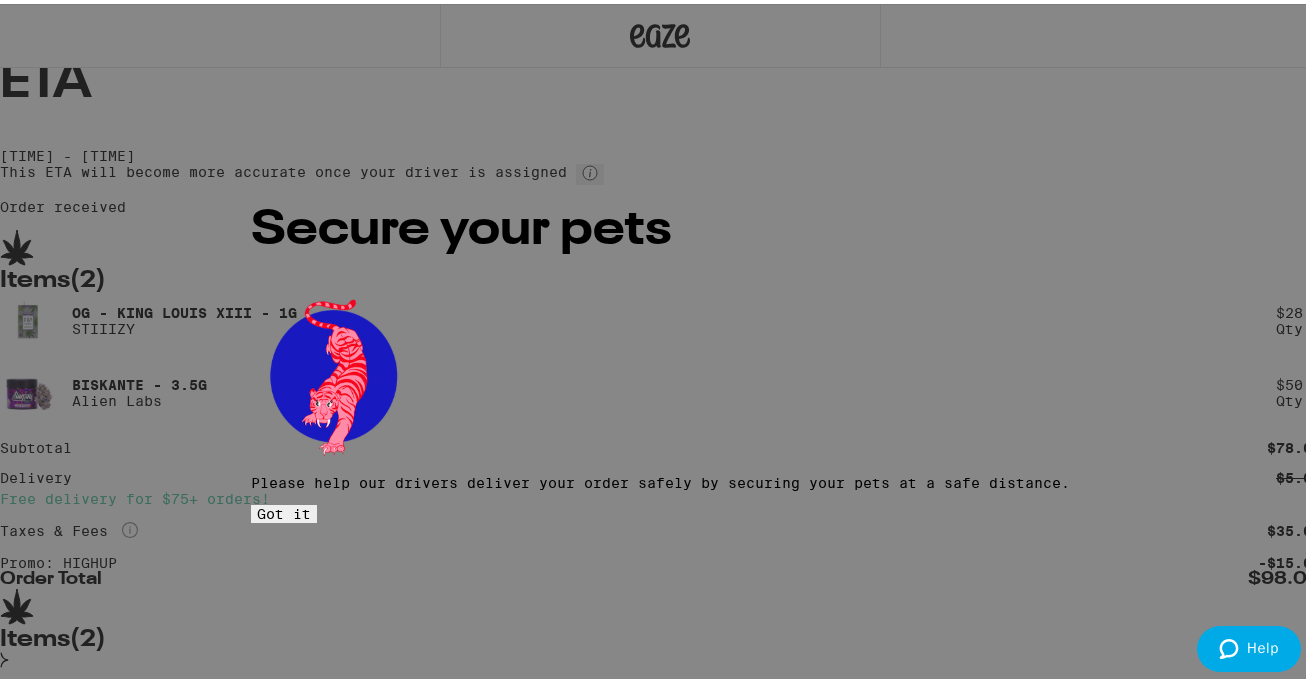 click on "Got it" at bounding box center [284, 510] 